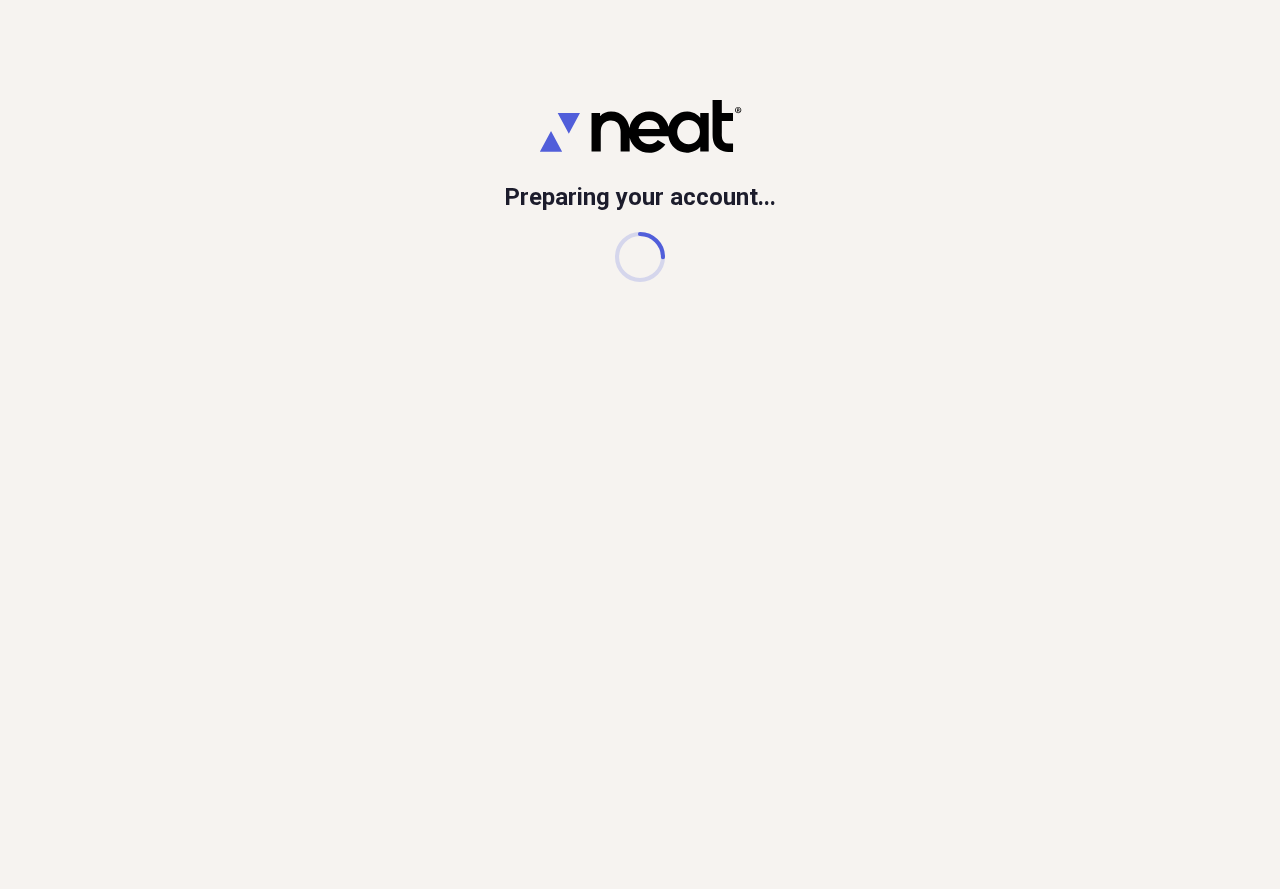 scroll, scrollTop: 0, scrollLeft: 0, axis: both 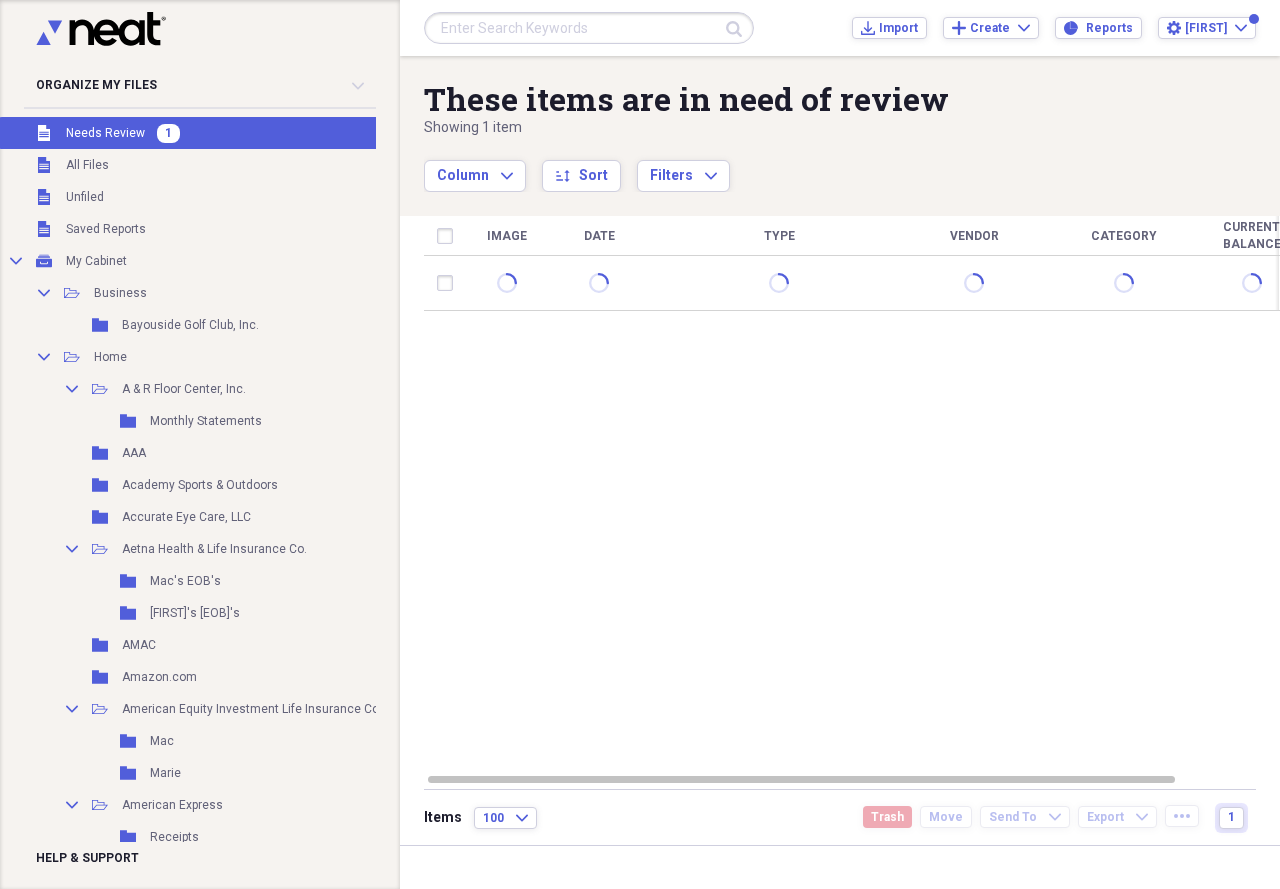 click on "1" at bounding box center (168, 133) 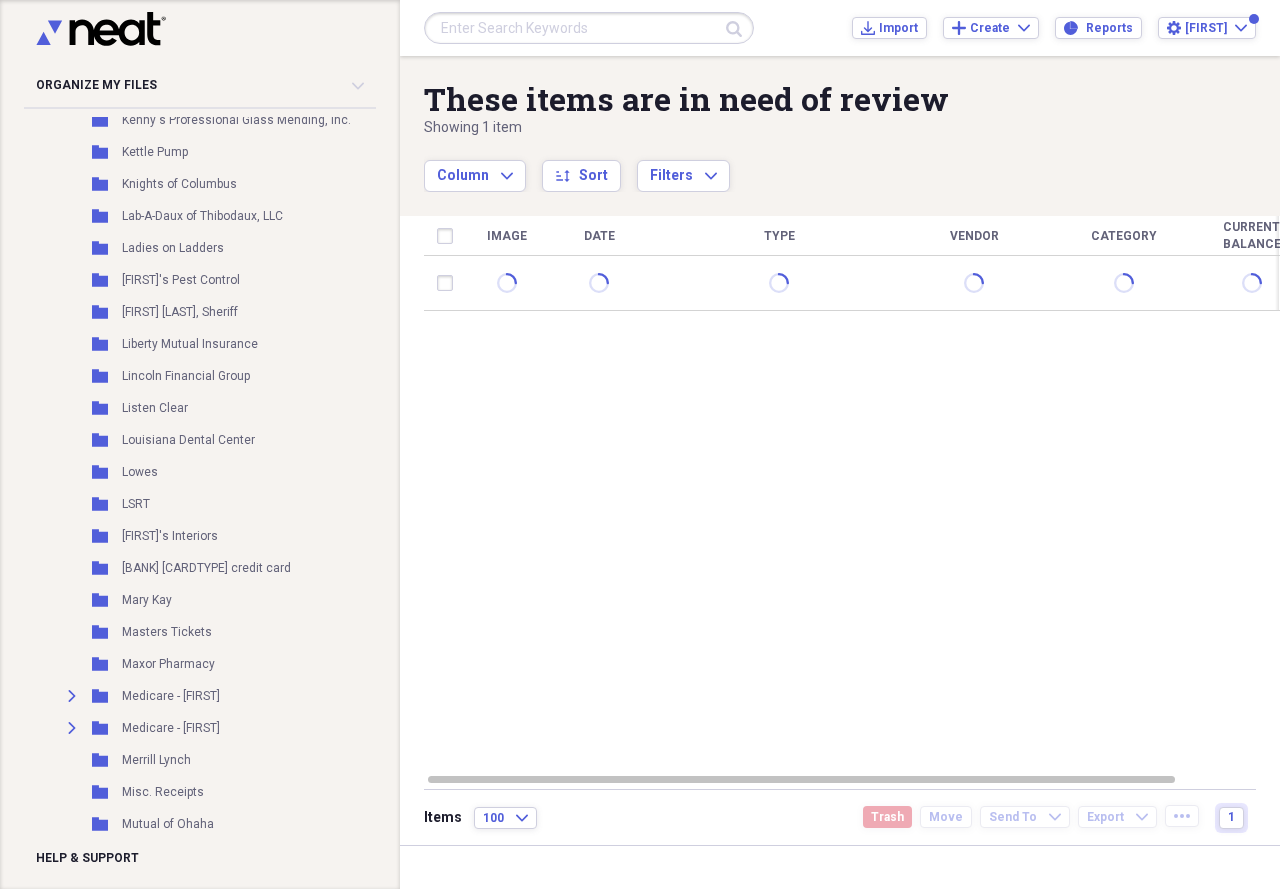 scroll, scrollTop: 5423, scrollLeft: 0, axis: vertical 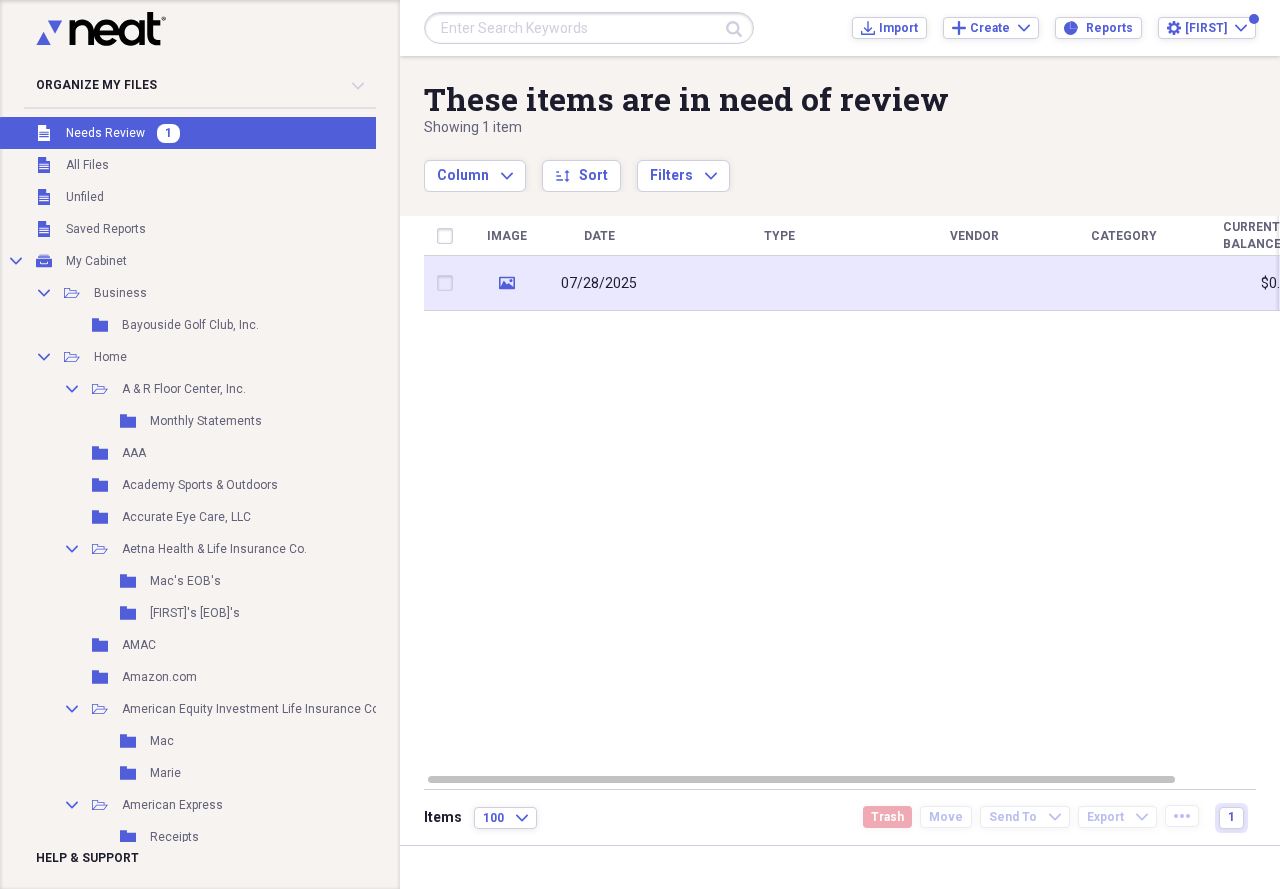 click at bounding box center [779, 283] 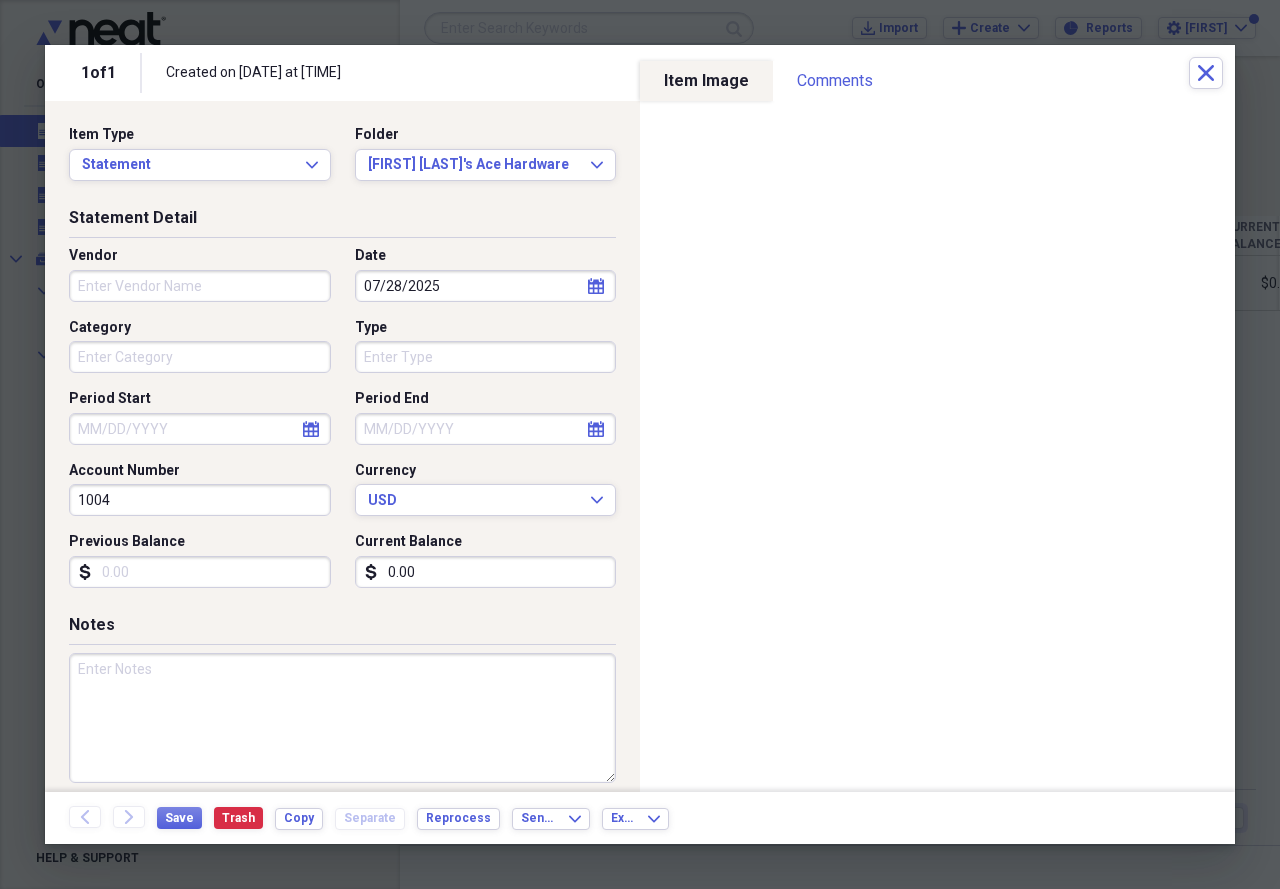 click on "Vendor" at bounding box center (200, 286) 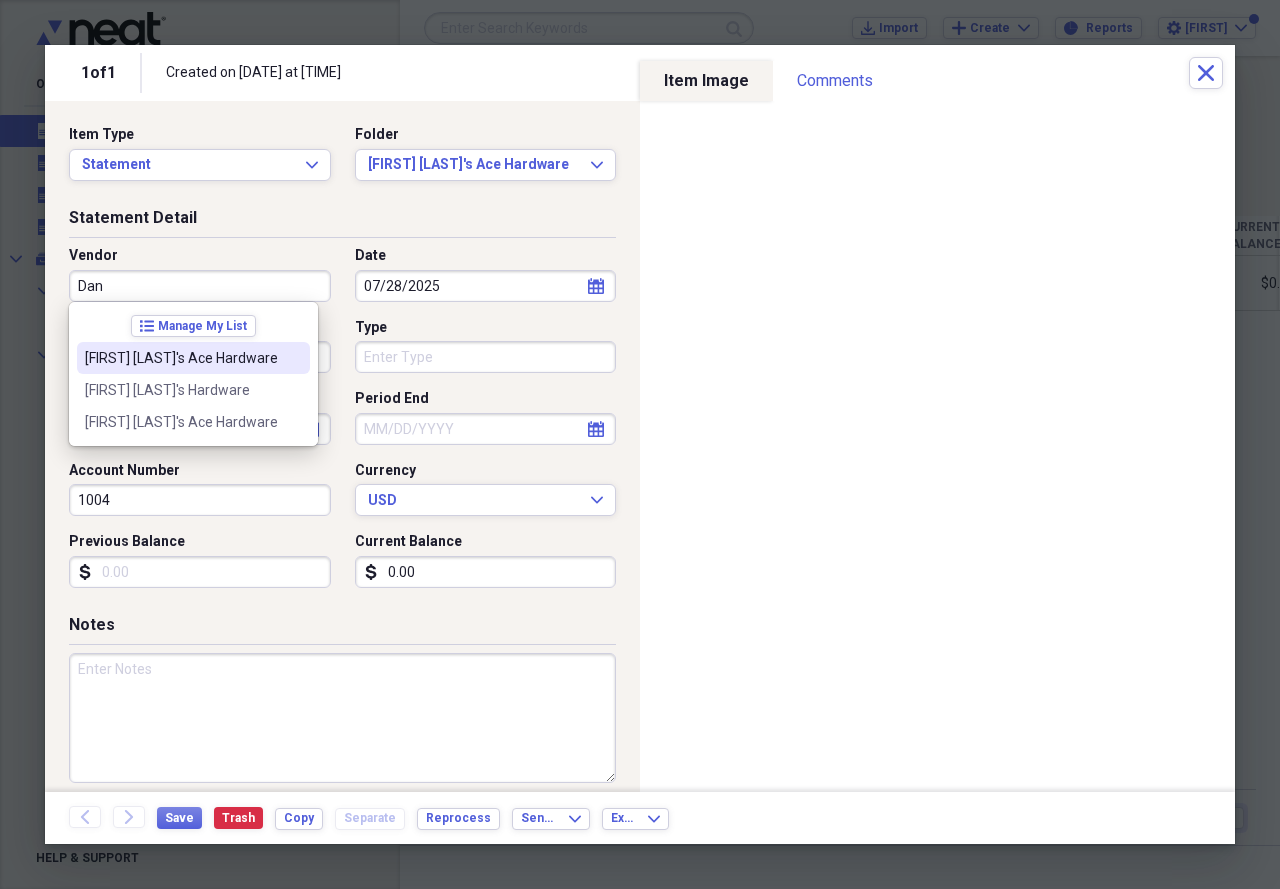 click on "[FIRST] [LAST]'s Ace Hardware" at bounding box center [193, 358] 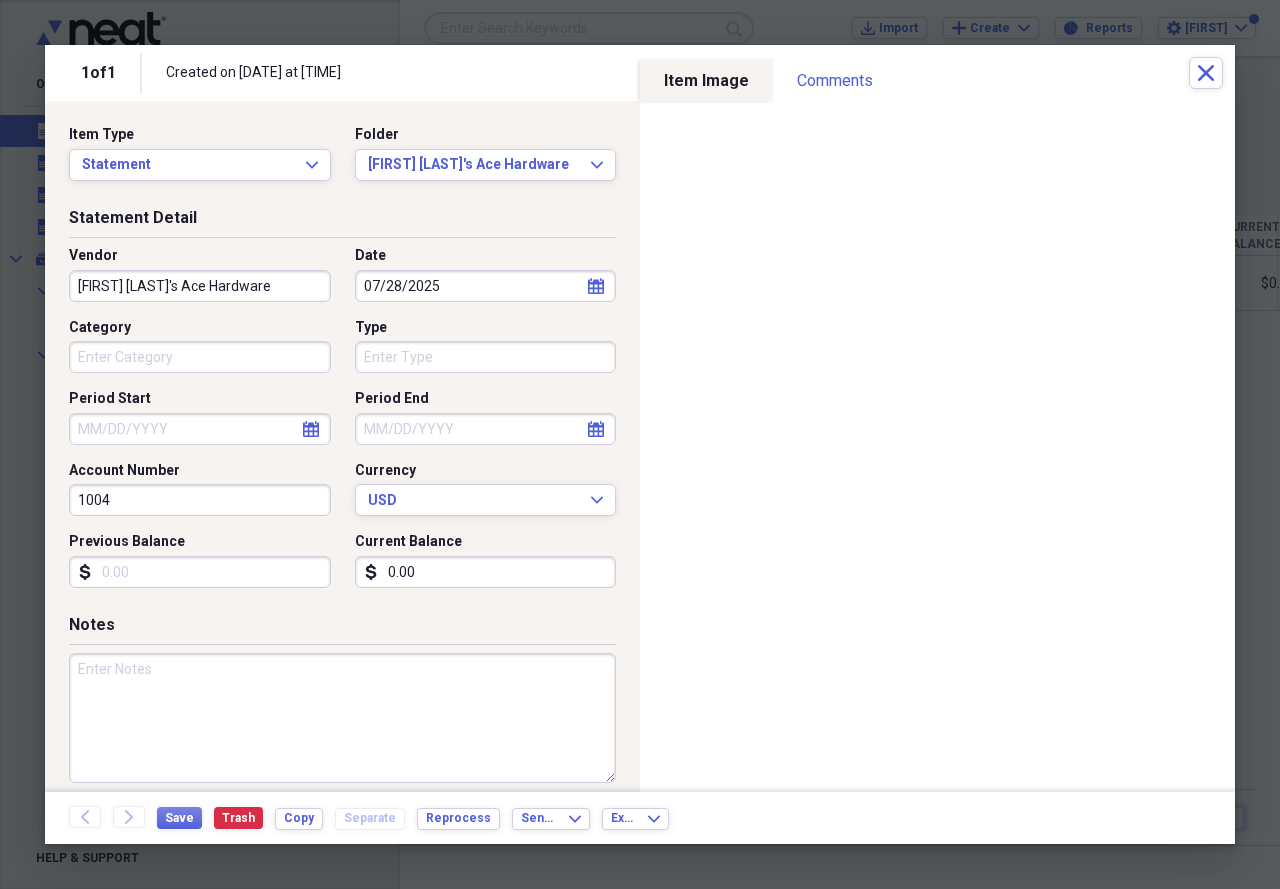 type on "Household" 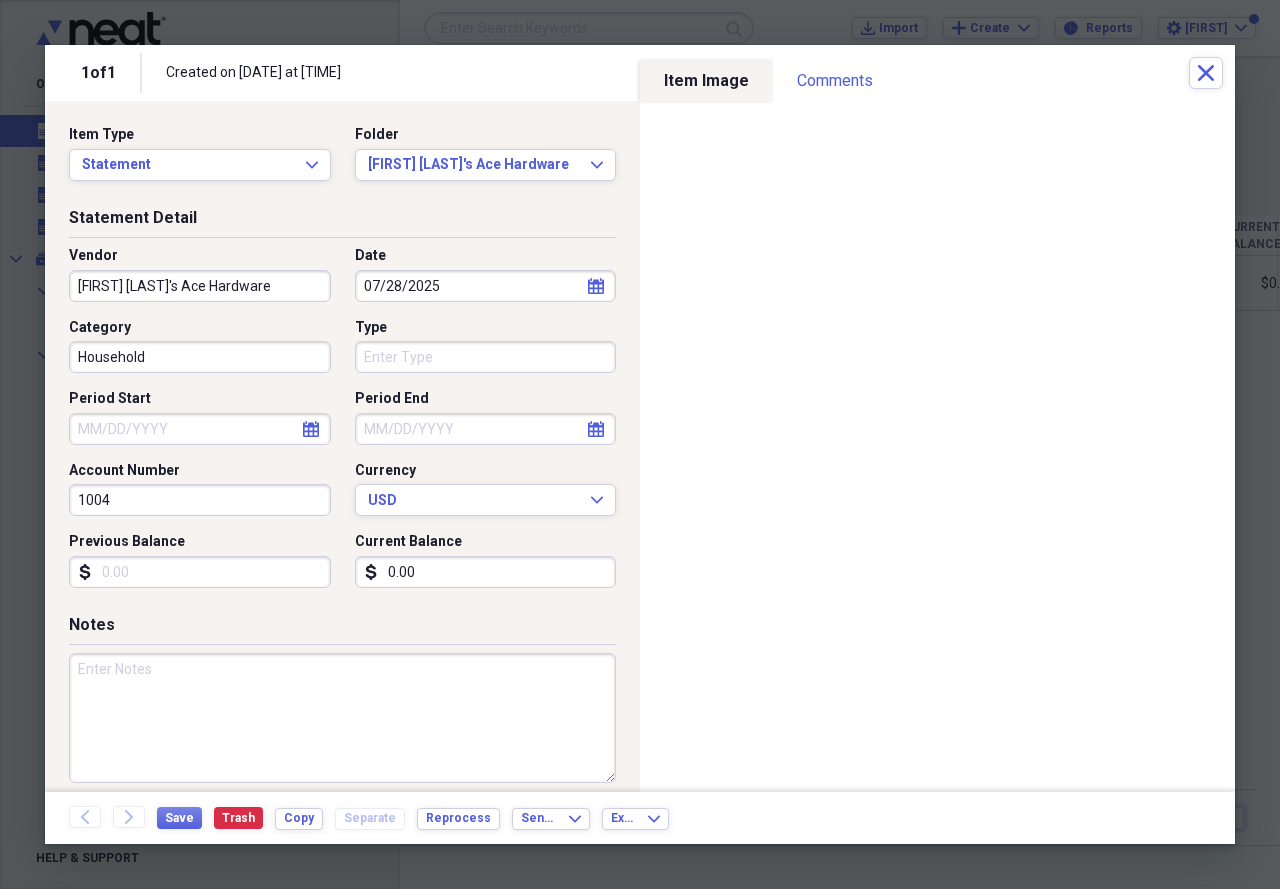 click on "calendar" 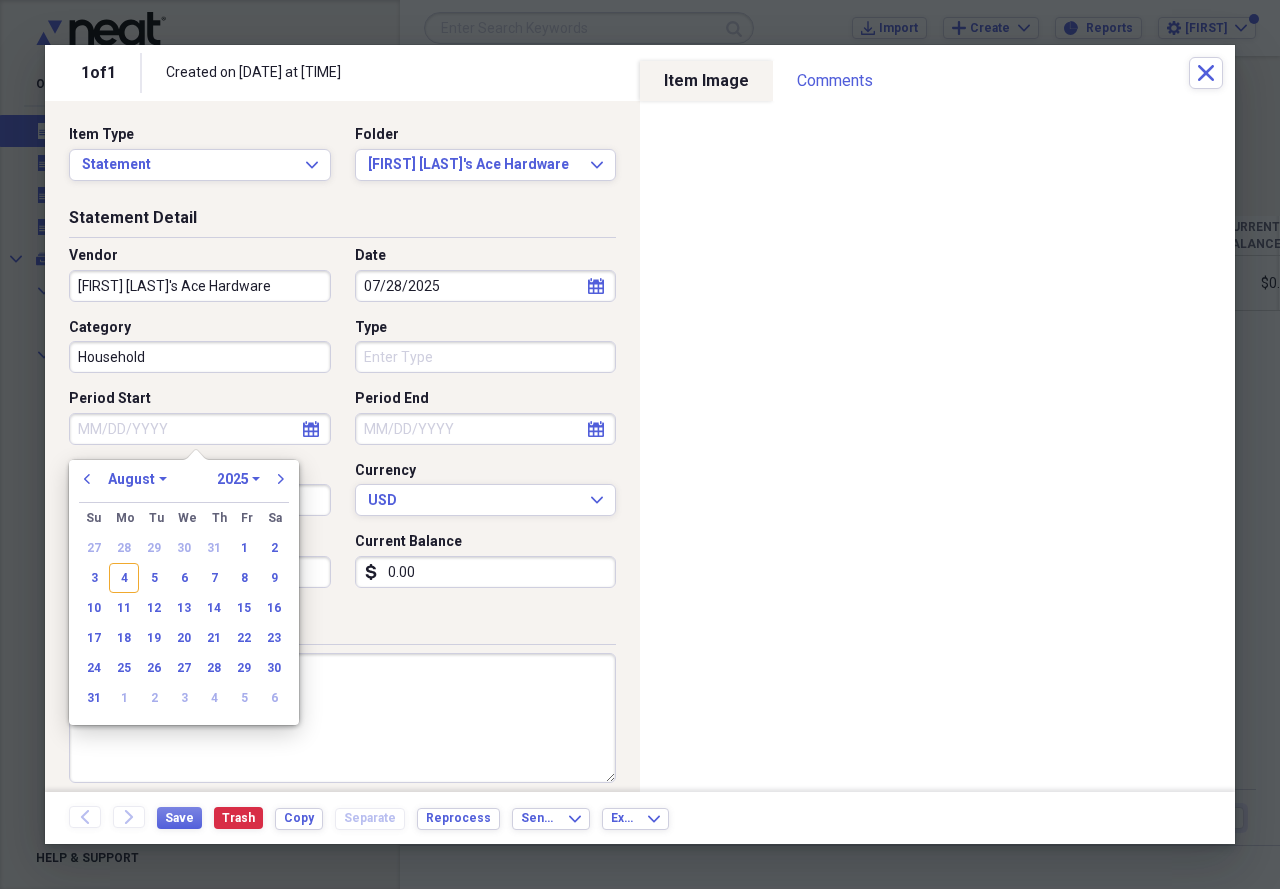 click on "January February March April May June July August September October November December" at bounding box center (137, 479) 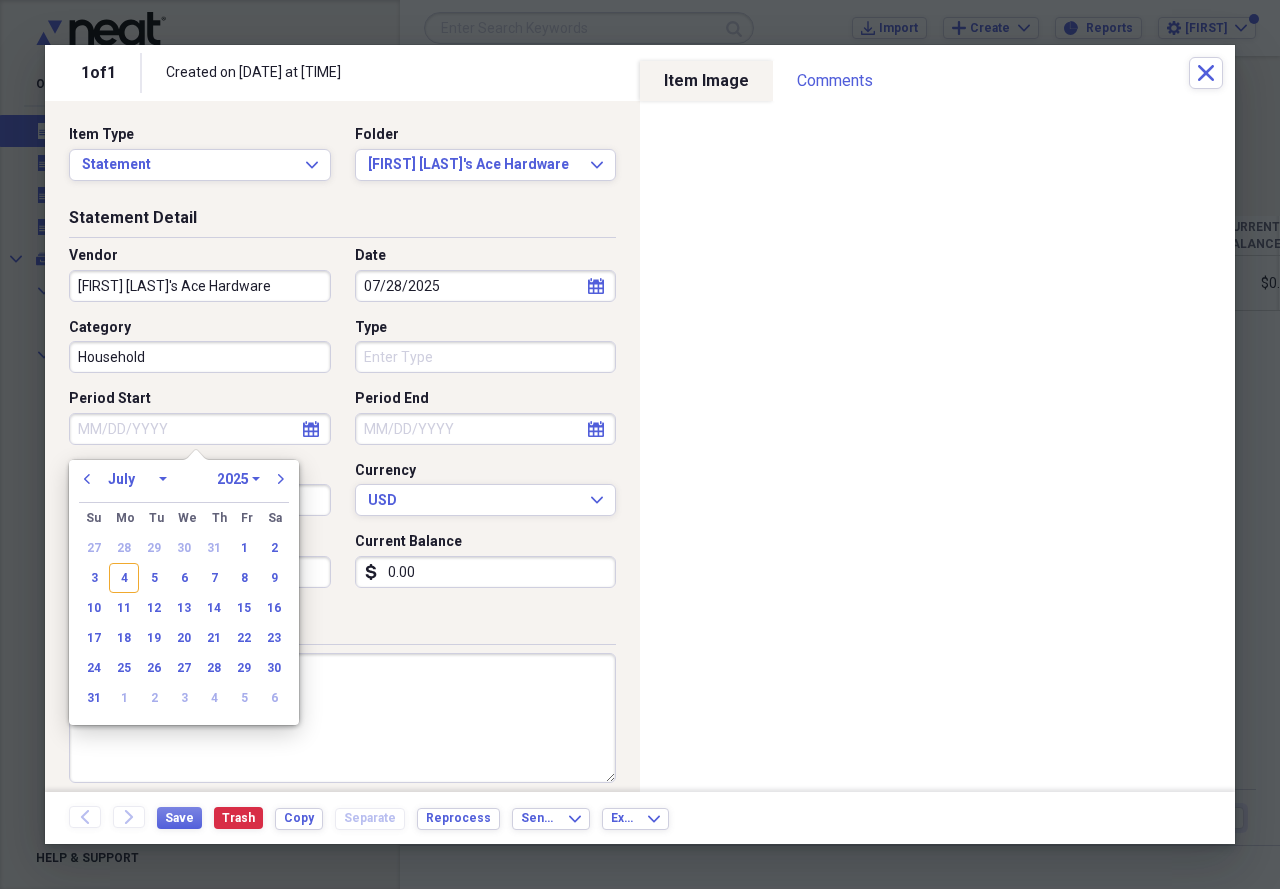 click on "January February March April May June July August September October November December" at bounding box center [137, 479] 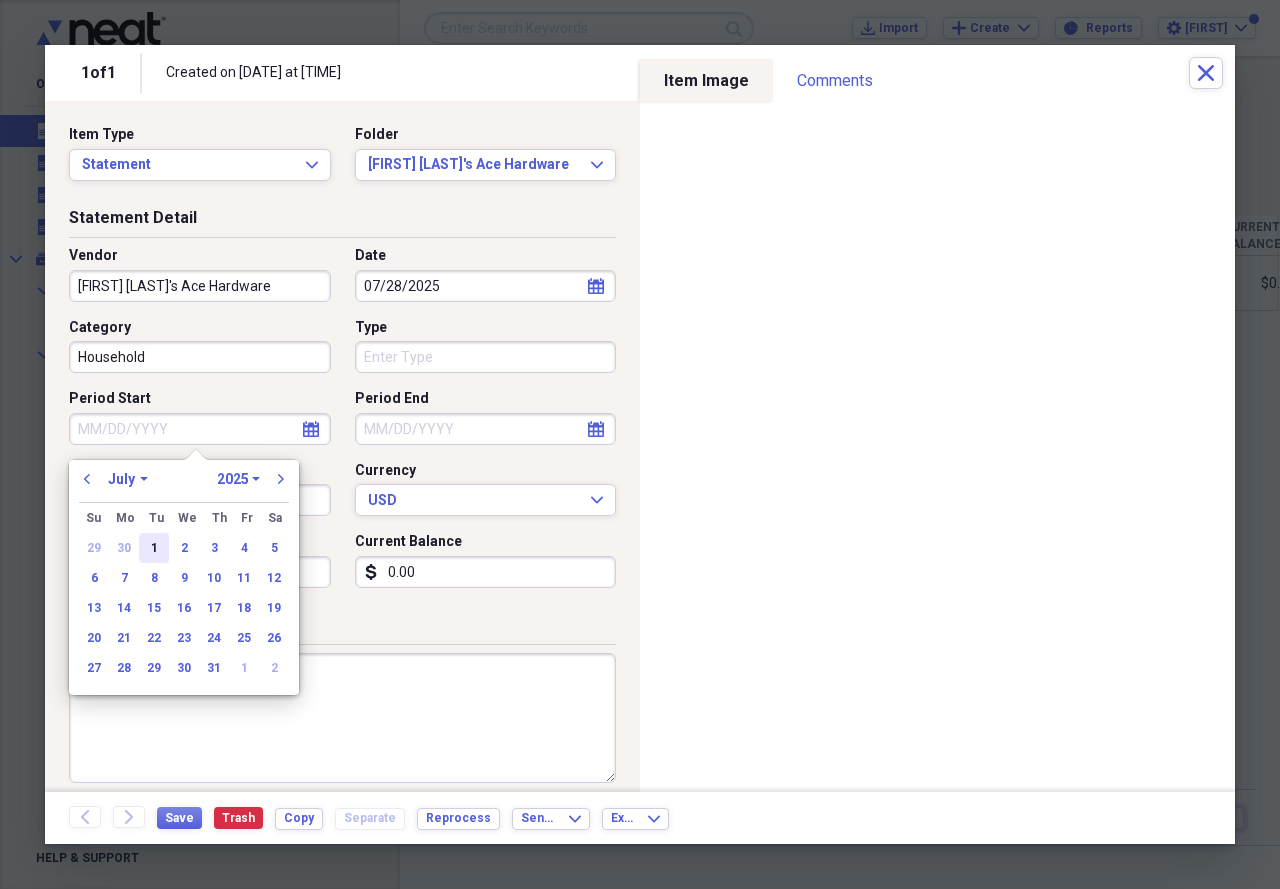 click on "1" at bounding box center (154, 548) 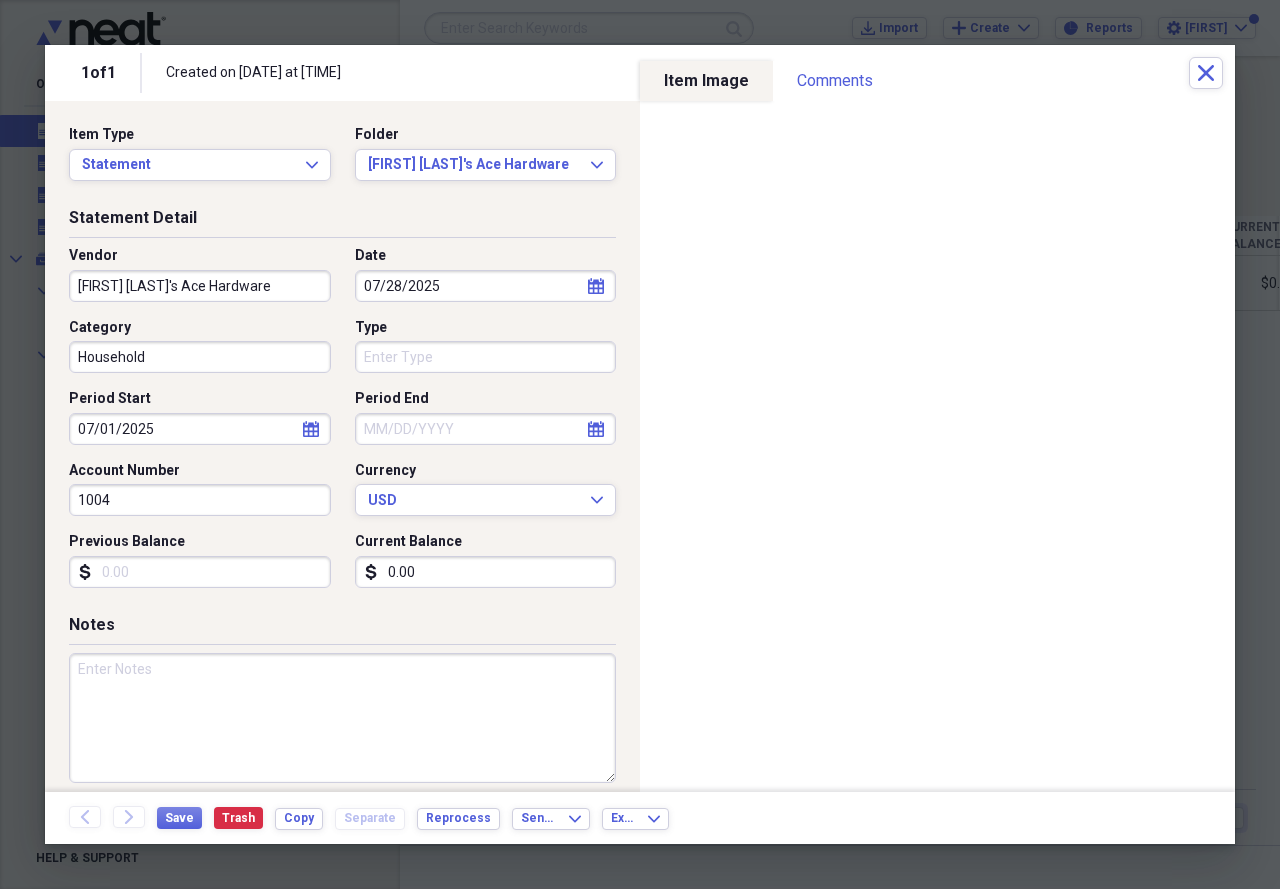 click on "calendar" 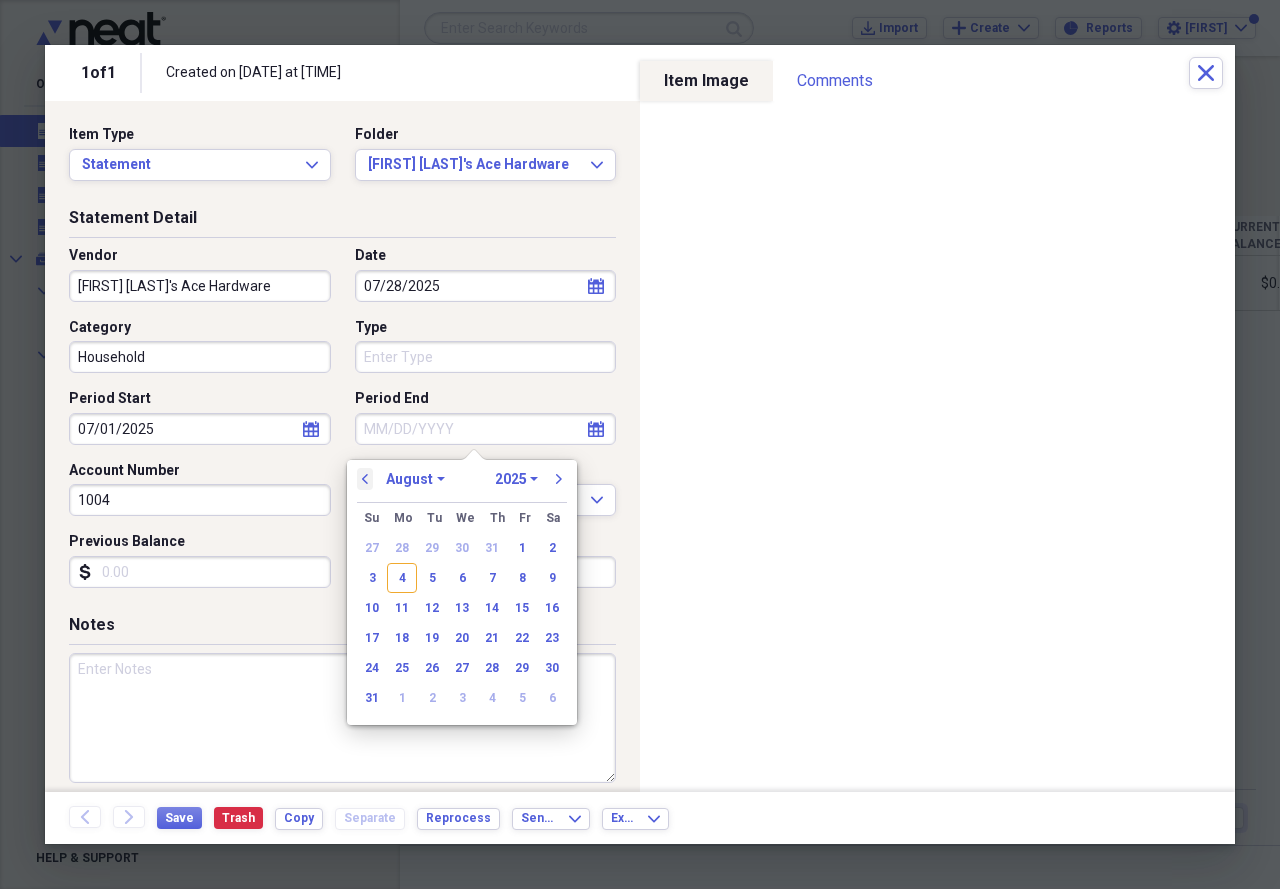 click on "previous" at bounding box center [365, 479] 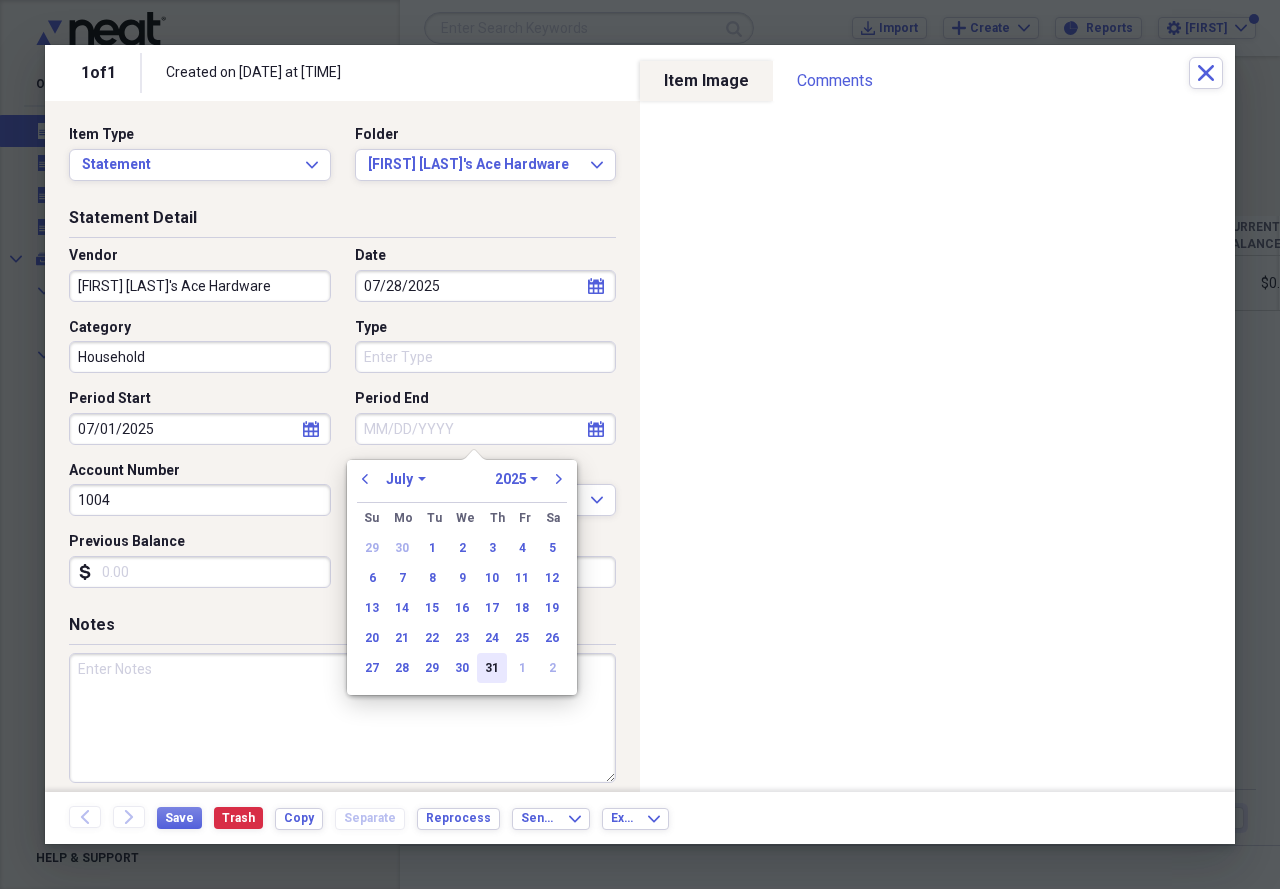 click on "31" at bounding box center (492, 668) 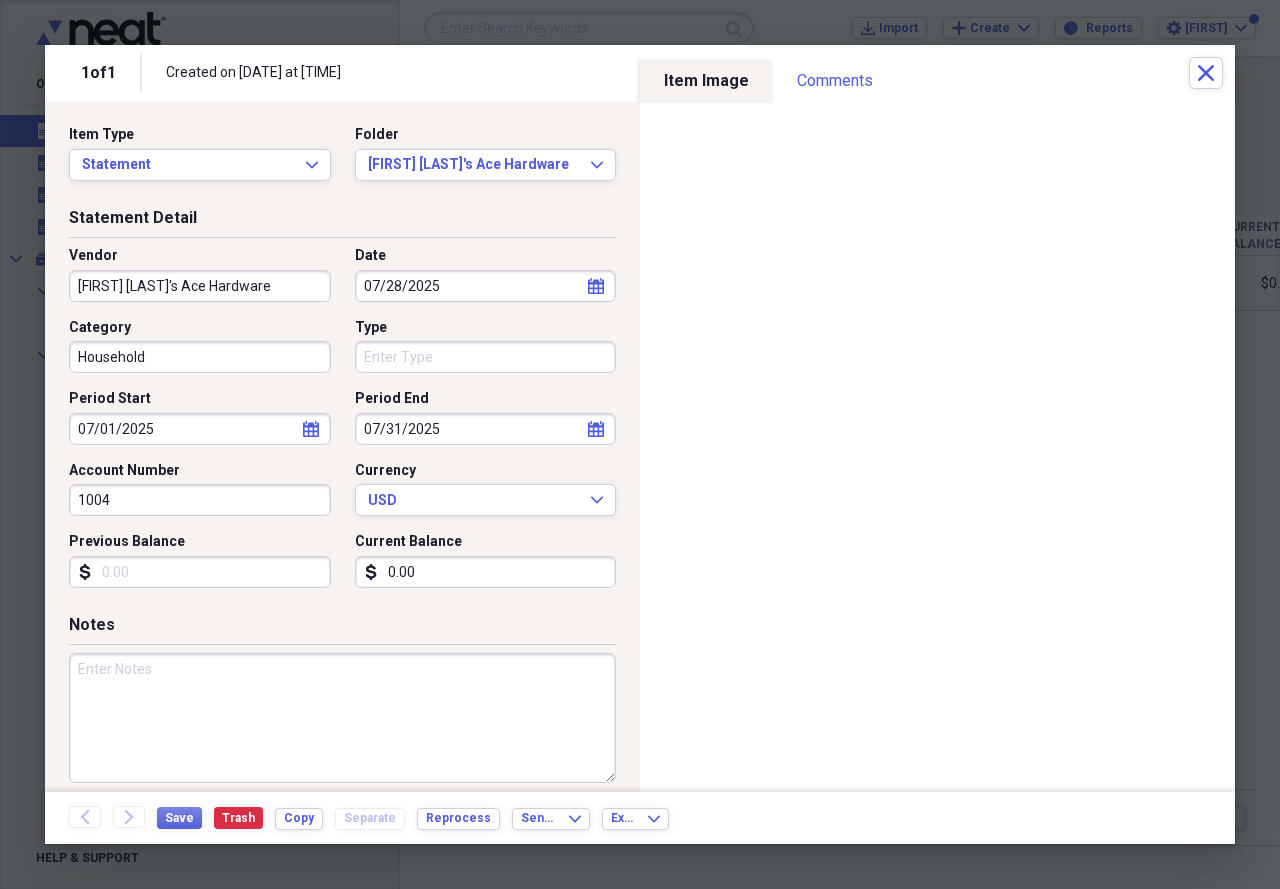 click on "0.00" at bounding box center [486, 572] 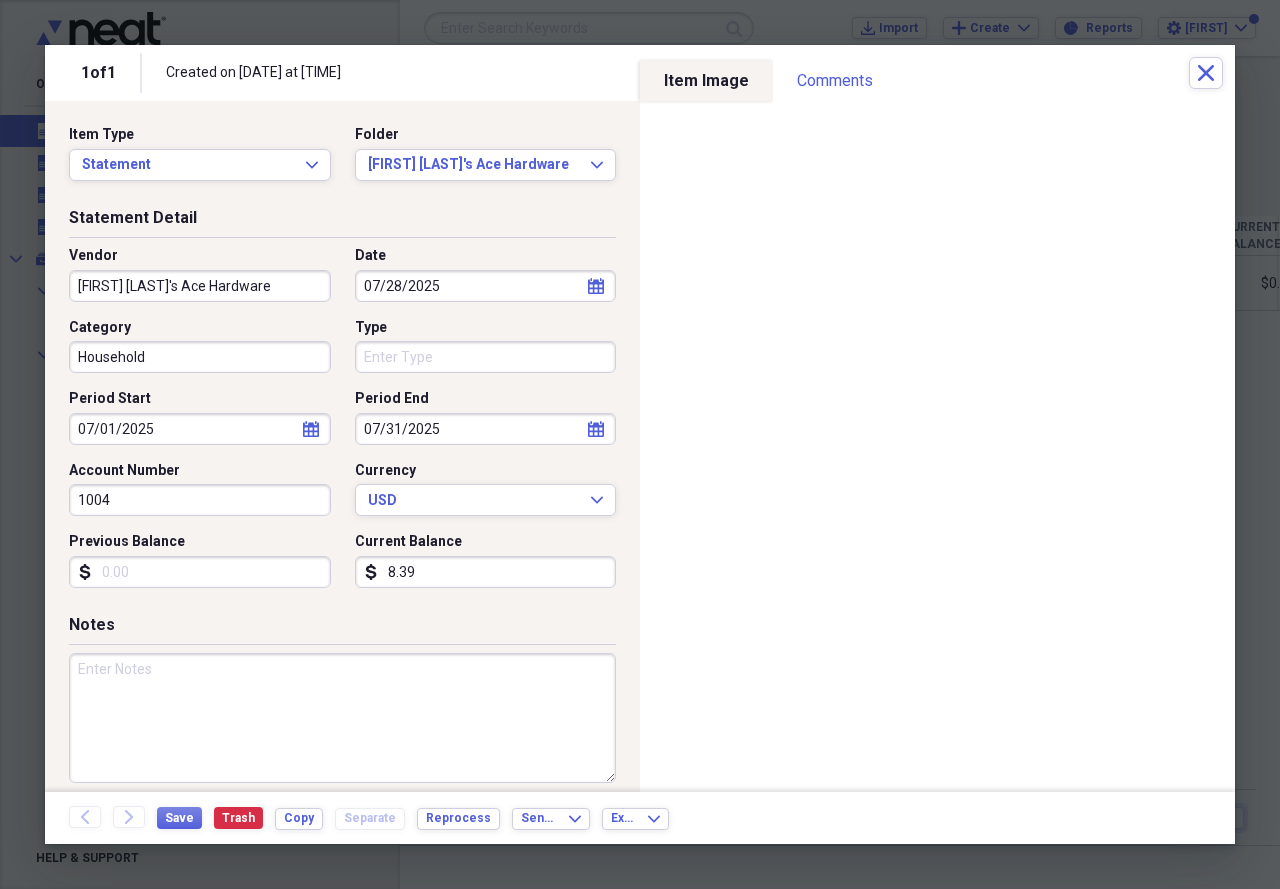 type on "8.39" 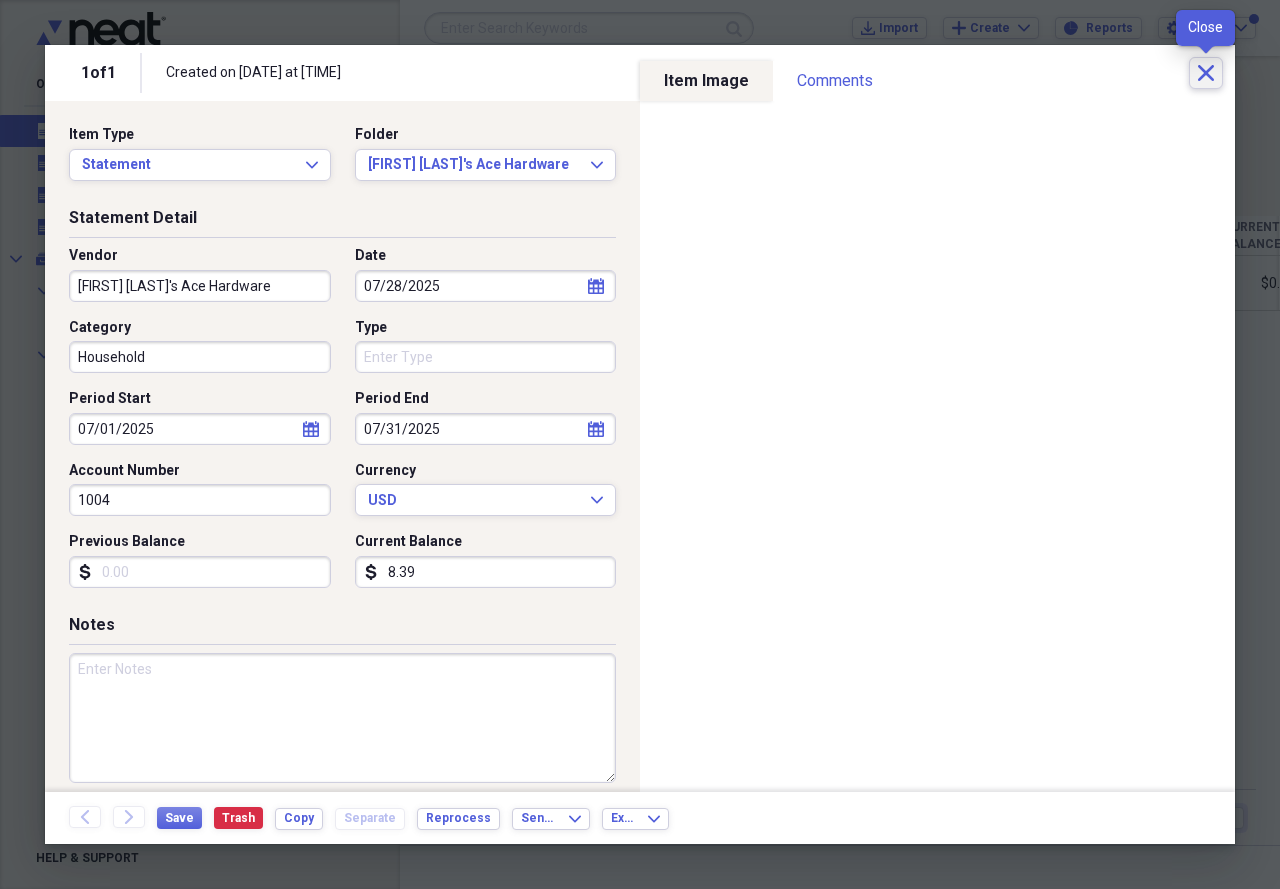click 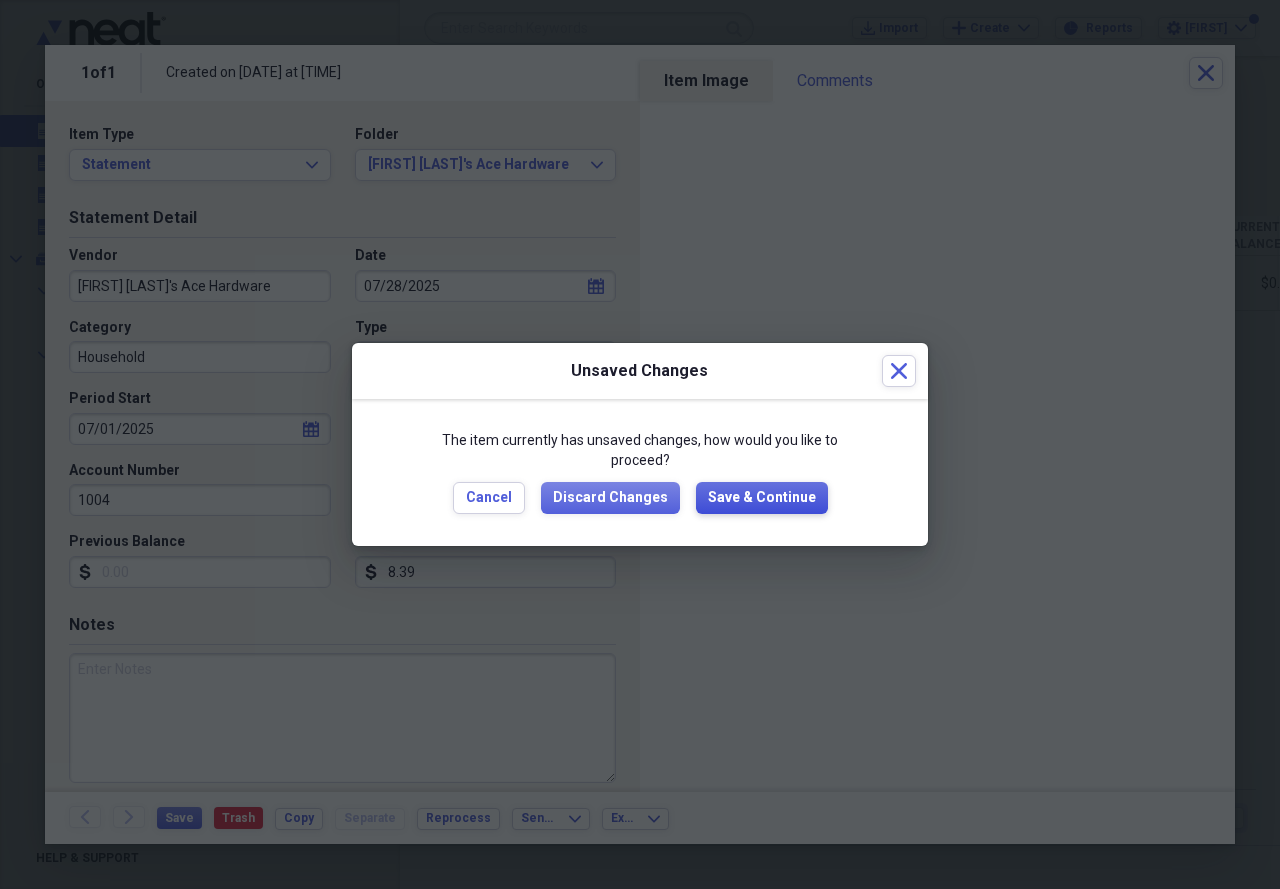 click on "Save & Continue" at bounding box center (762, 498) 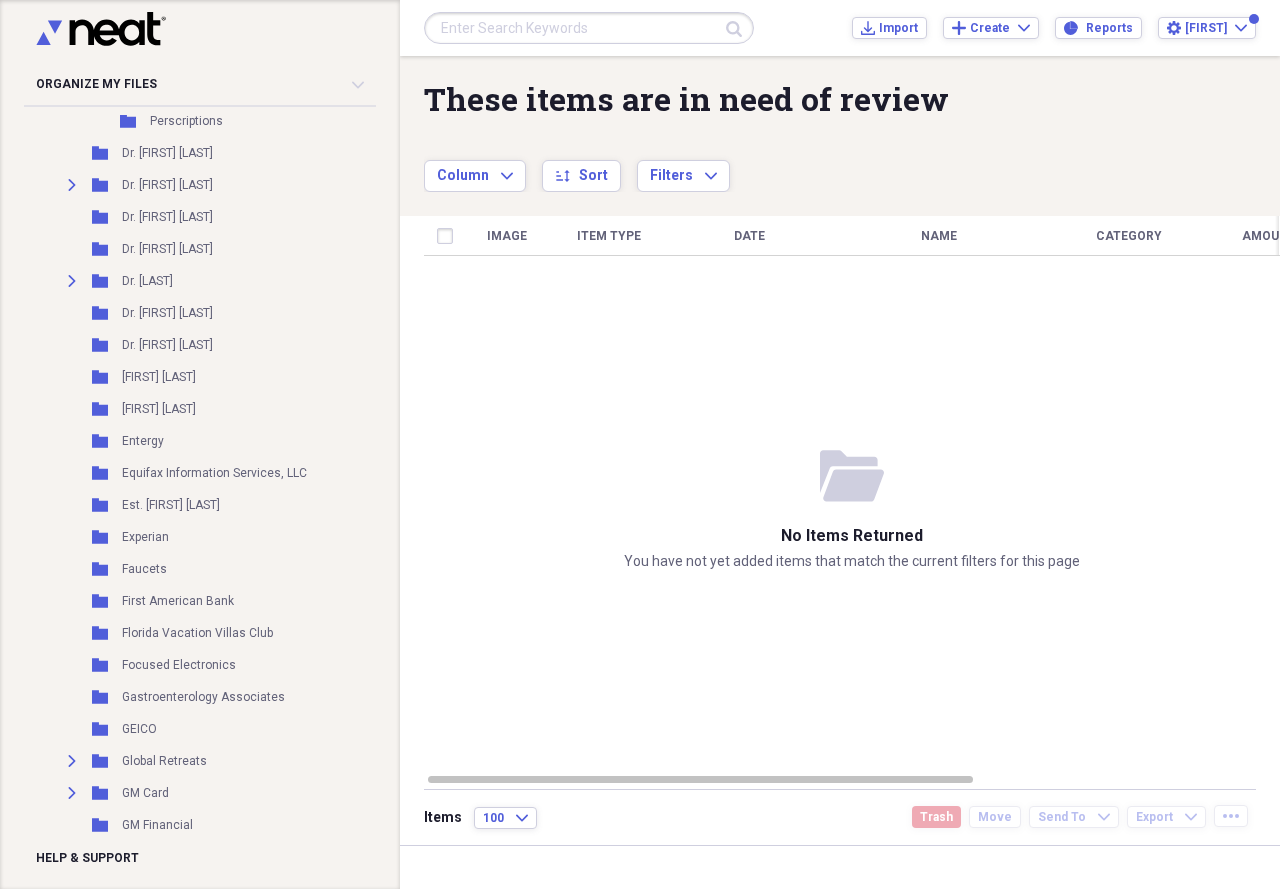 scroll, scrollTop: 5604, scrollLeft: 0, axis: vertical 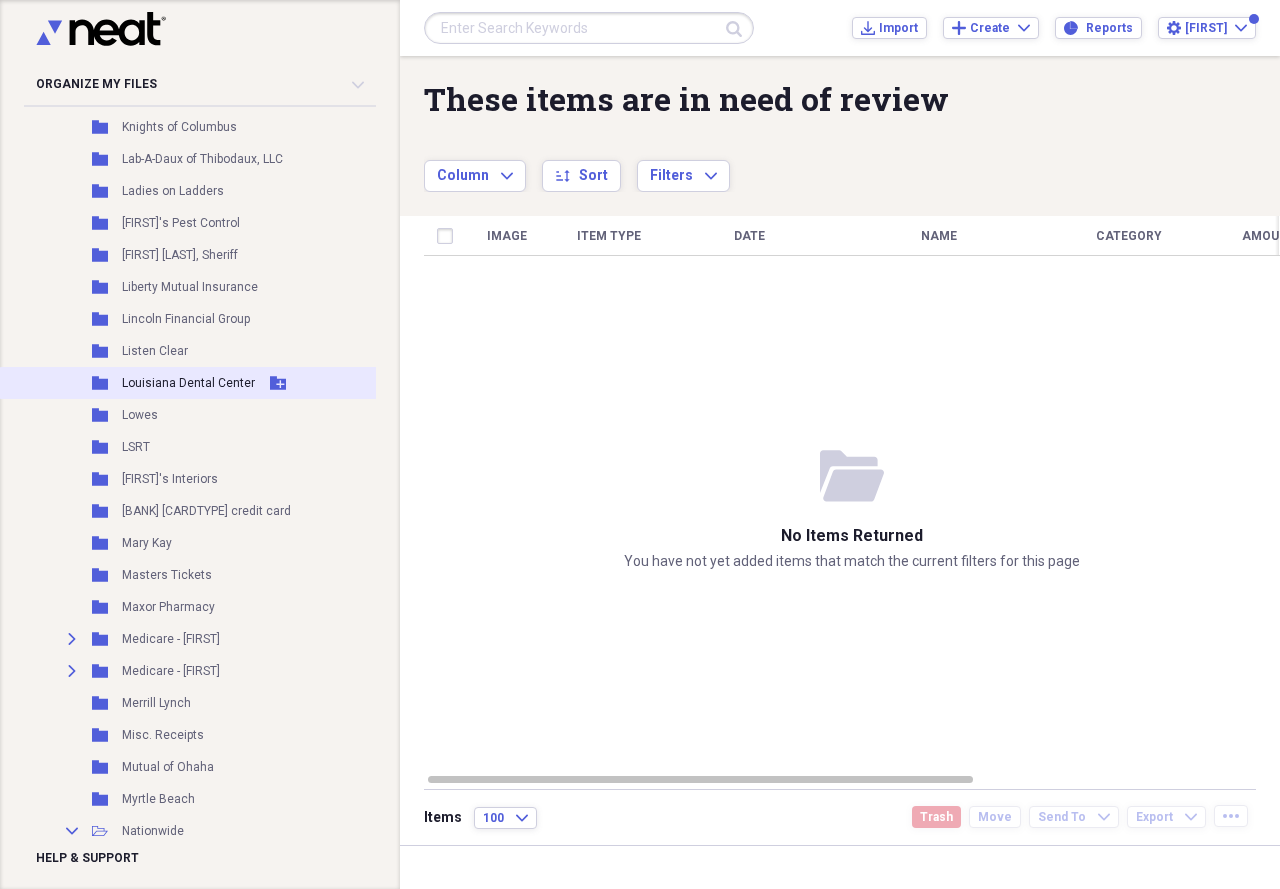 click on "Louisiana Dental Center" at bounding box center (188, 383) 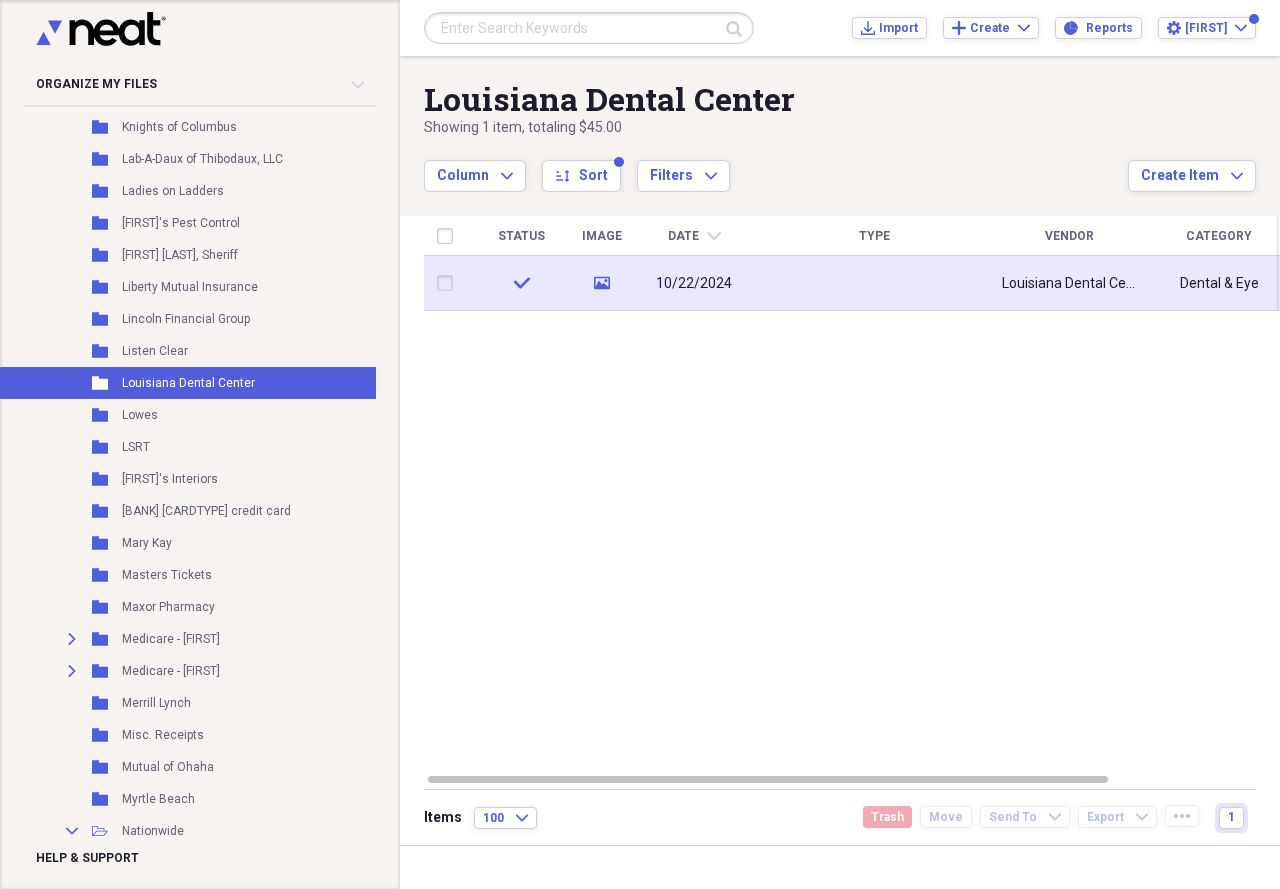 click at bounding box center (874, 283) 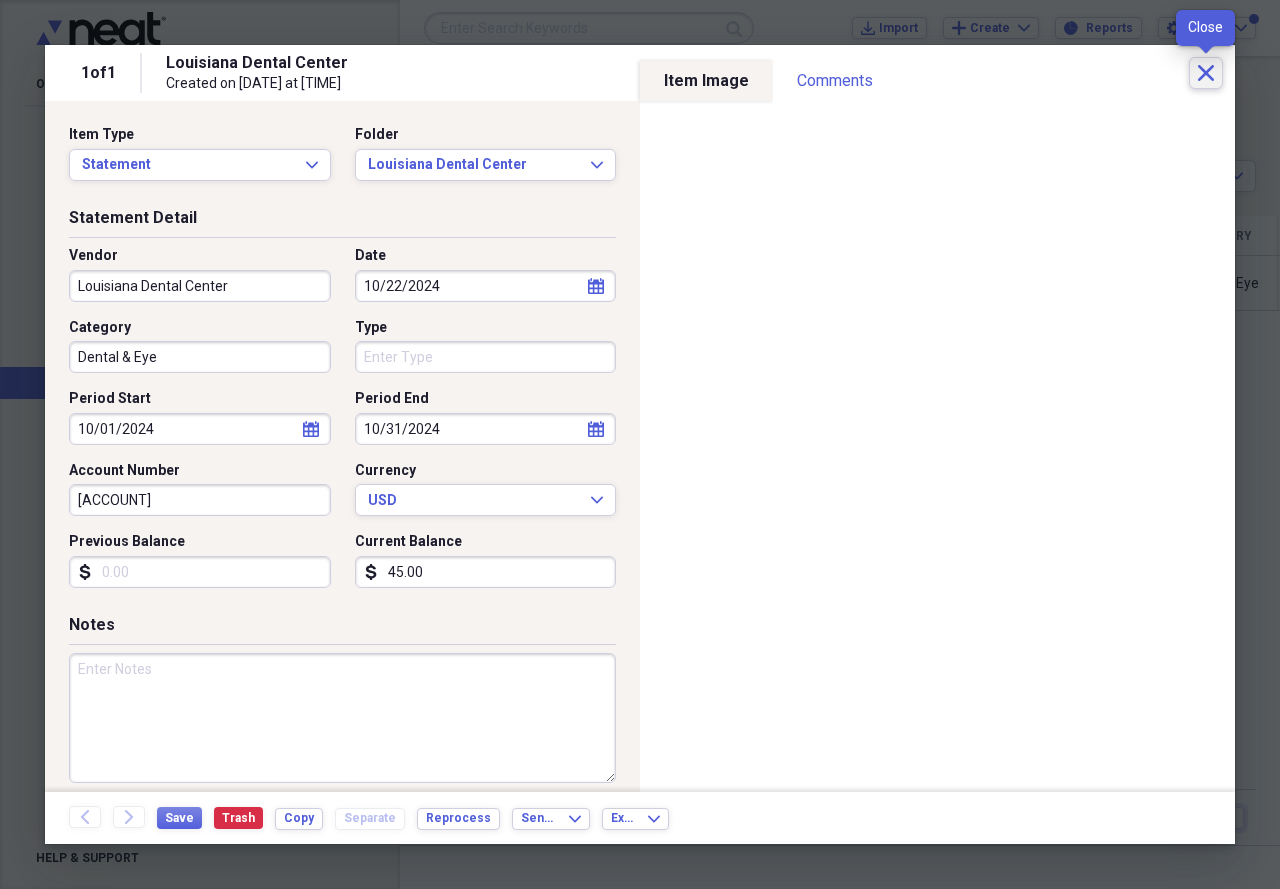 click on "Close" 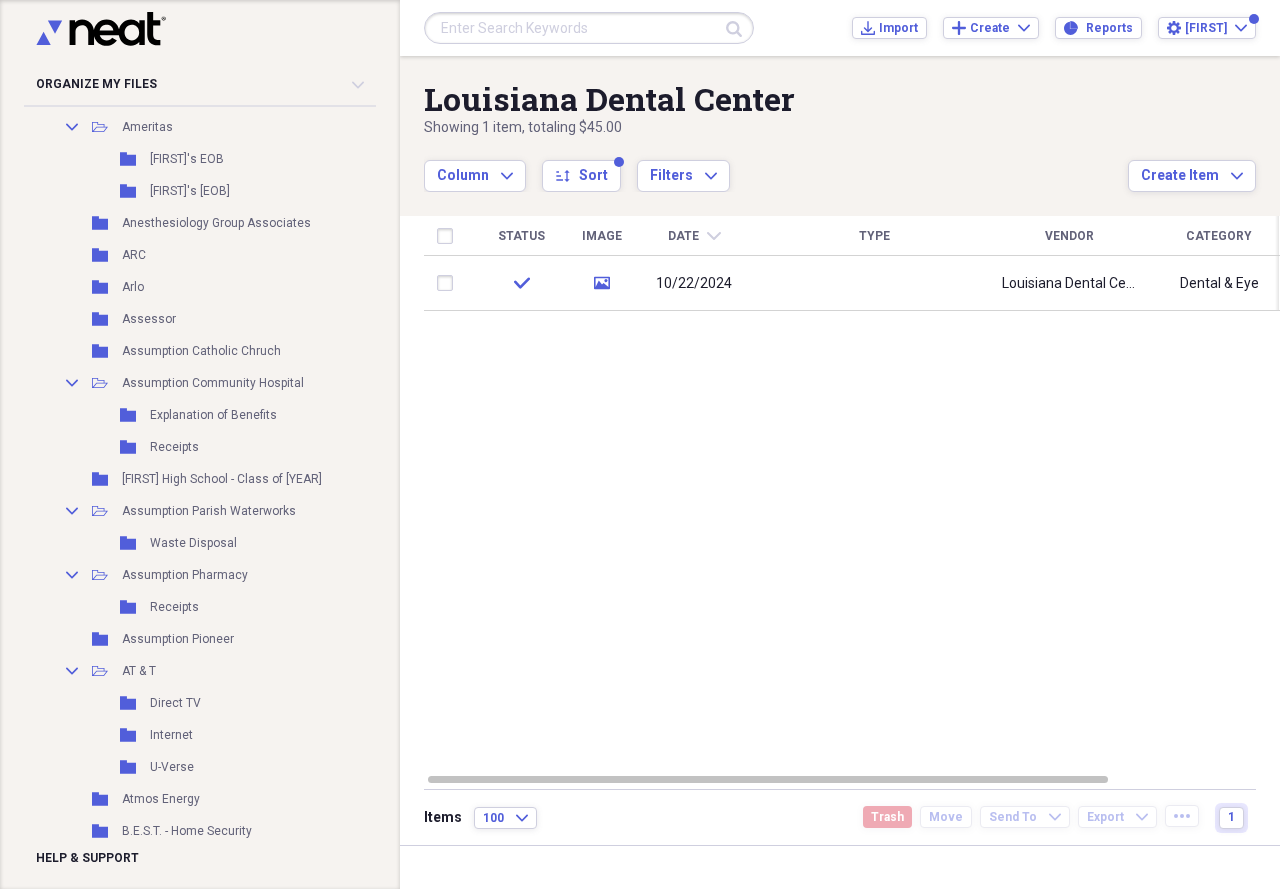 scroll, scrollTop: 0, scrollLeft: 0, axis: both 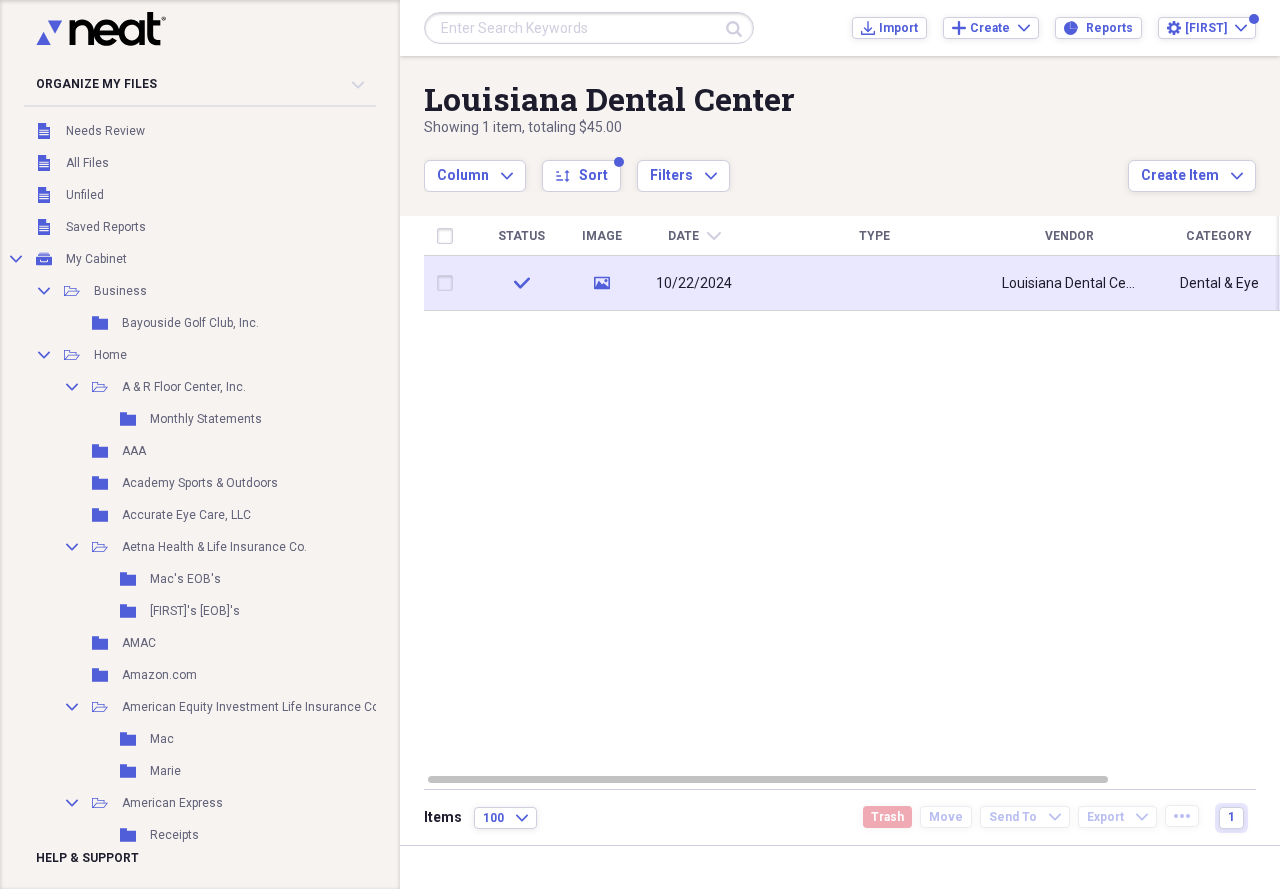click on "10/22/2024" at bounding box center [694, 283] 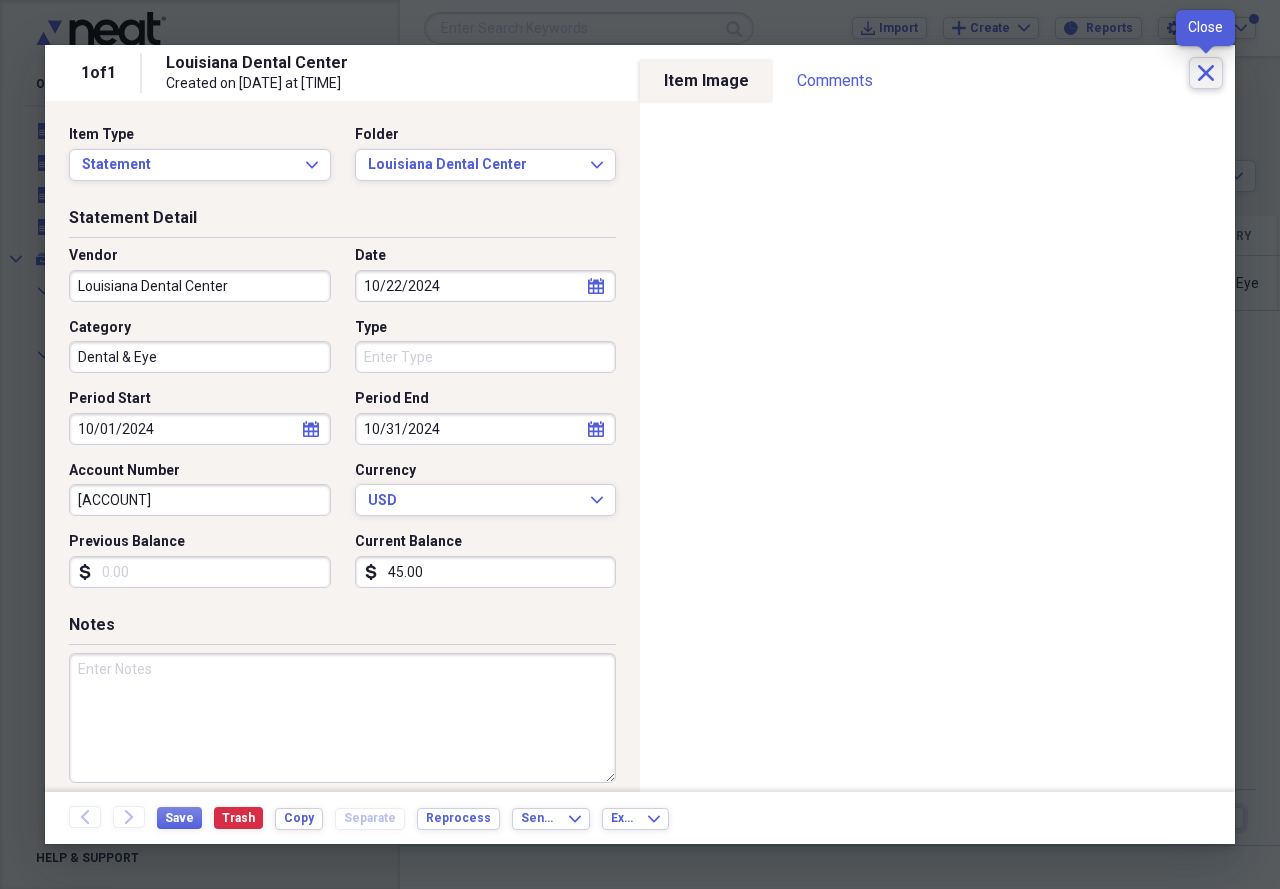 click on "Close" 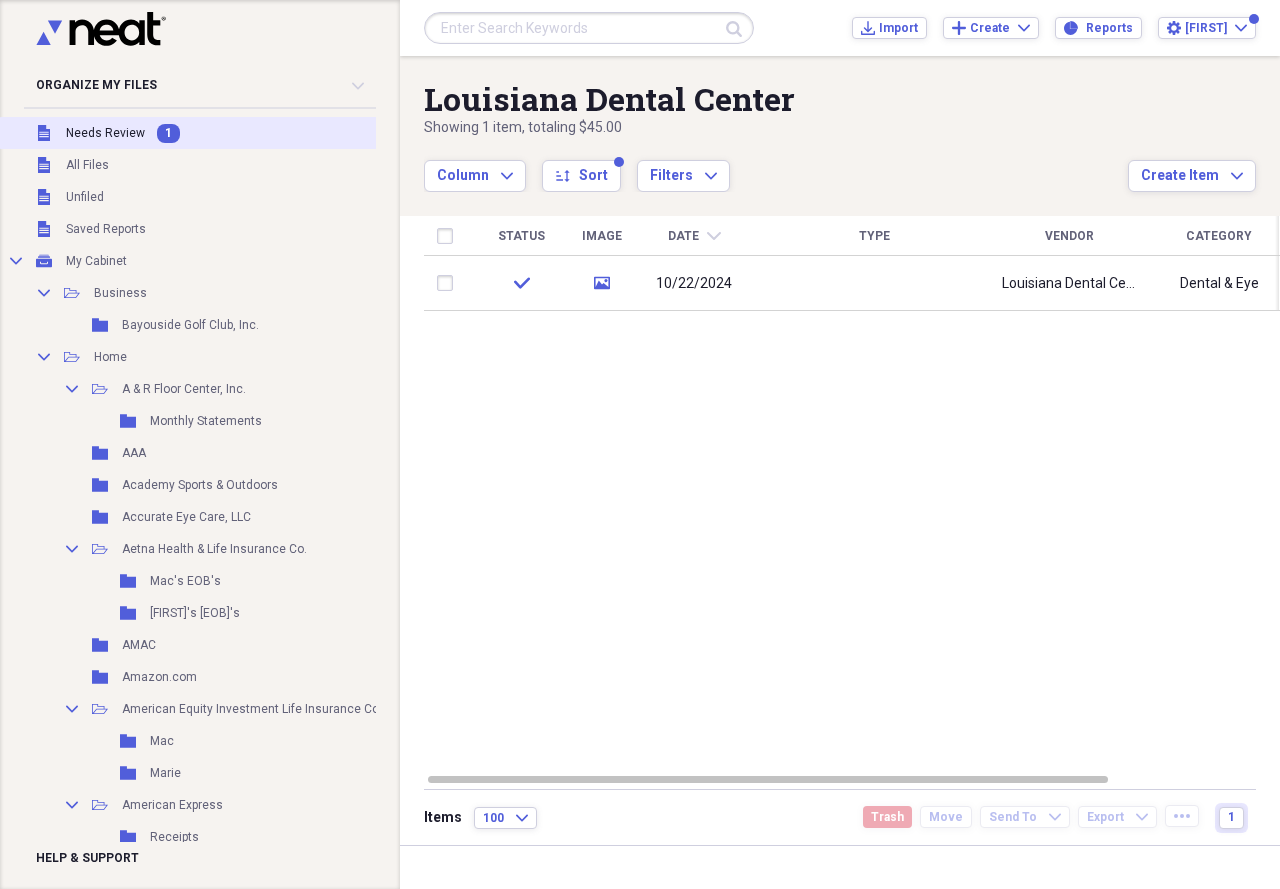 click on "Needs Review" at bounding box center (105, 133) 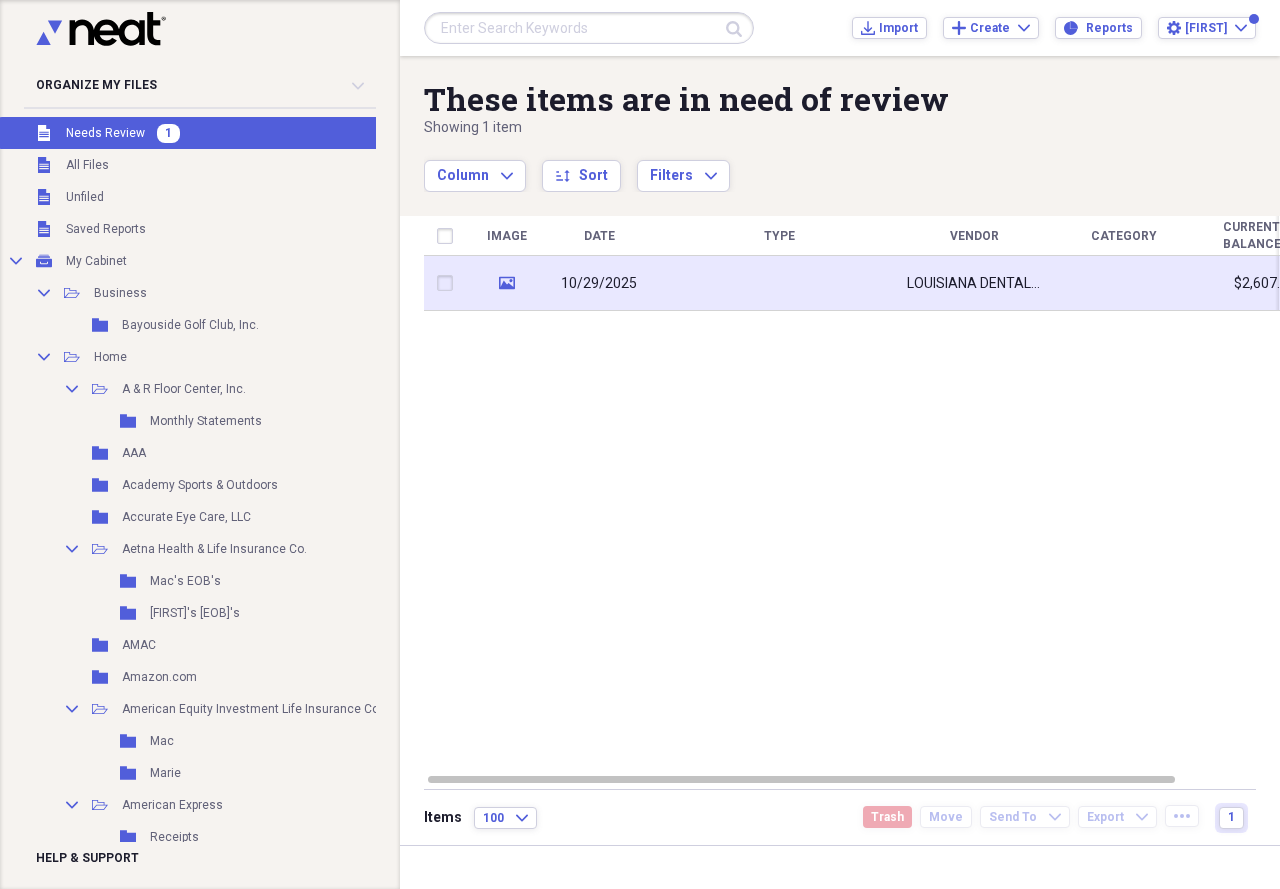 click on "10/29/2025" at bounding box center (599, 283) 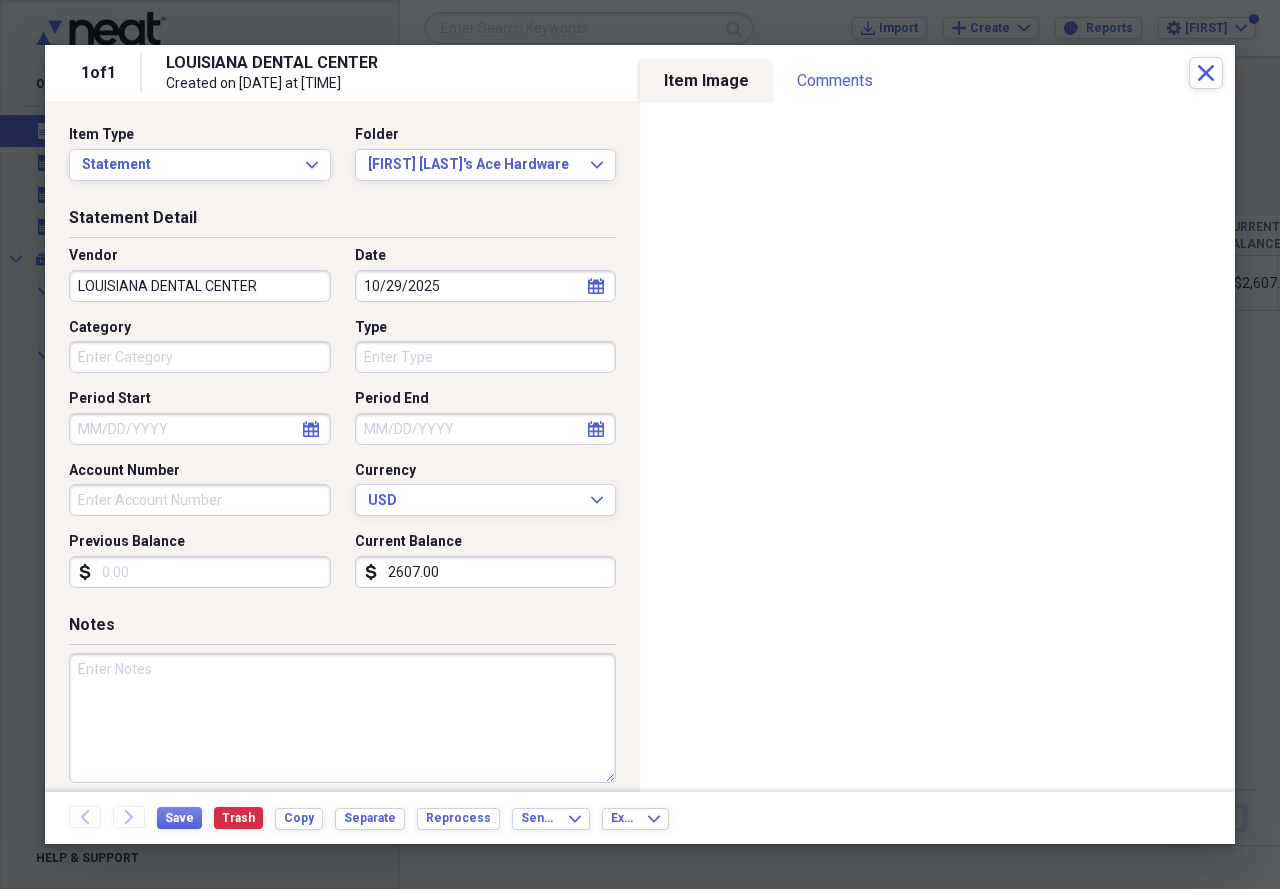 click on "Category" at bounding box center (200, 357) 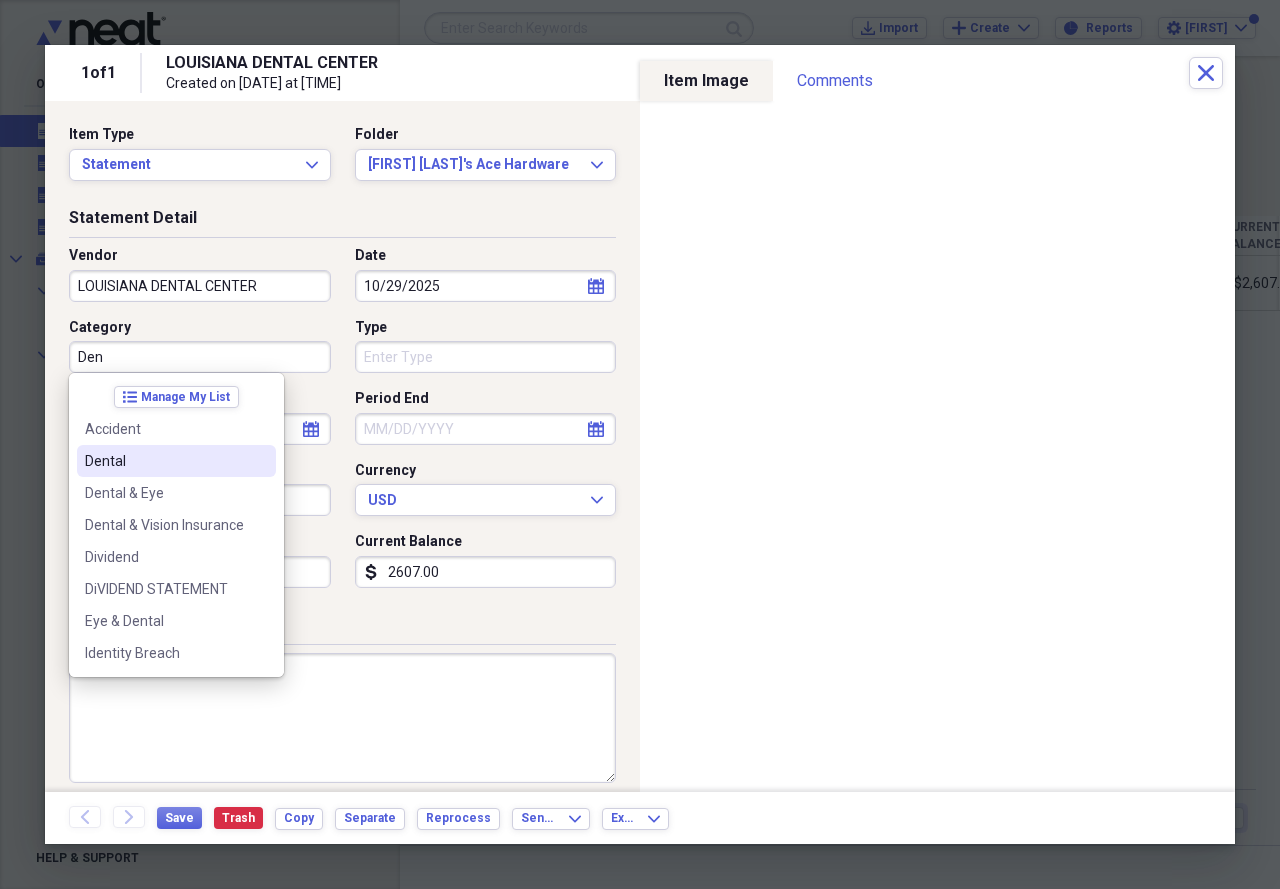 click on "Dental" at bounding box center (164, 461) 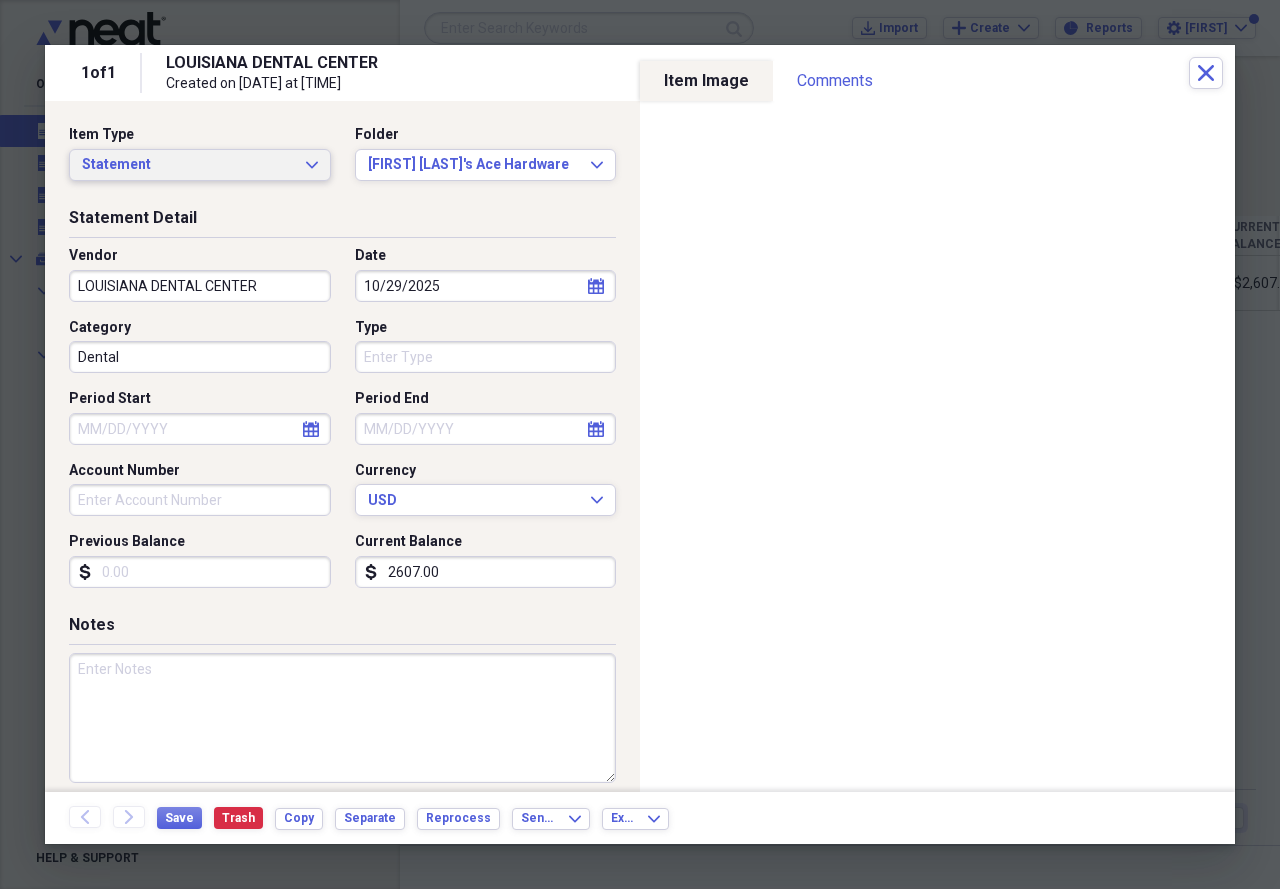 click on "Expand" 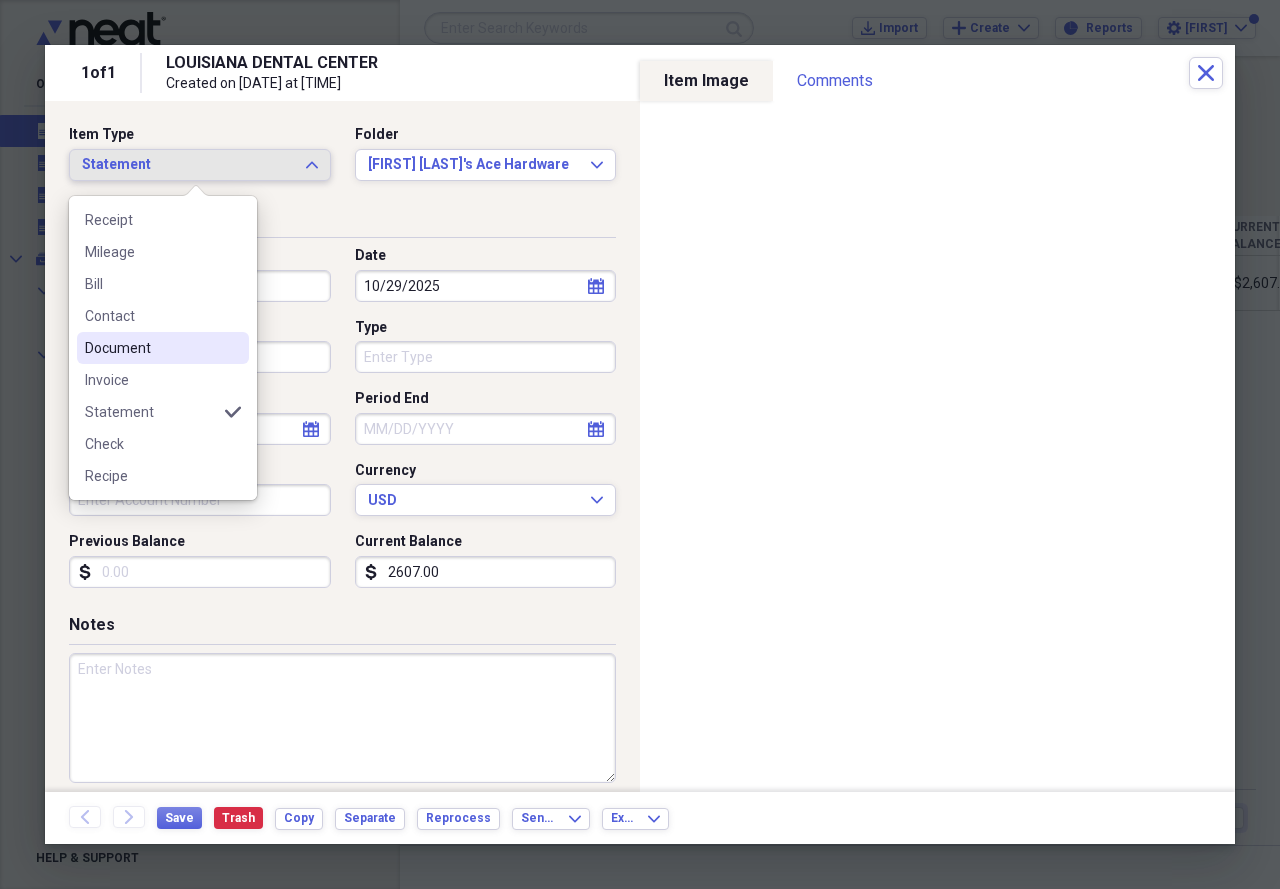 click on "Document" at bounding box center [151, 348] 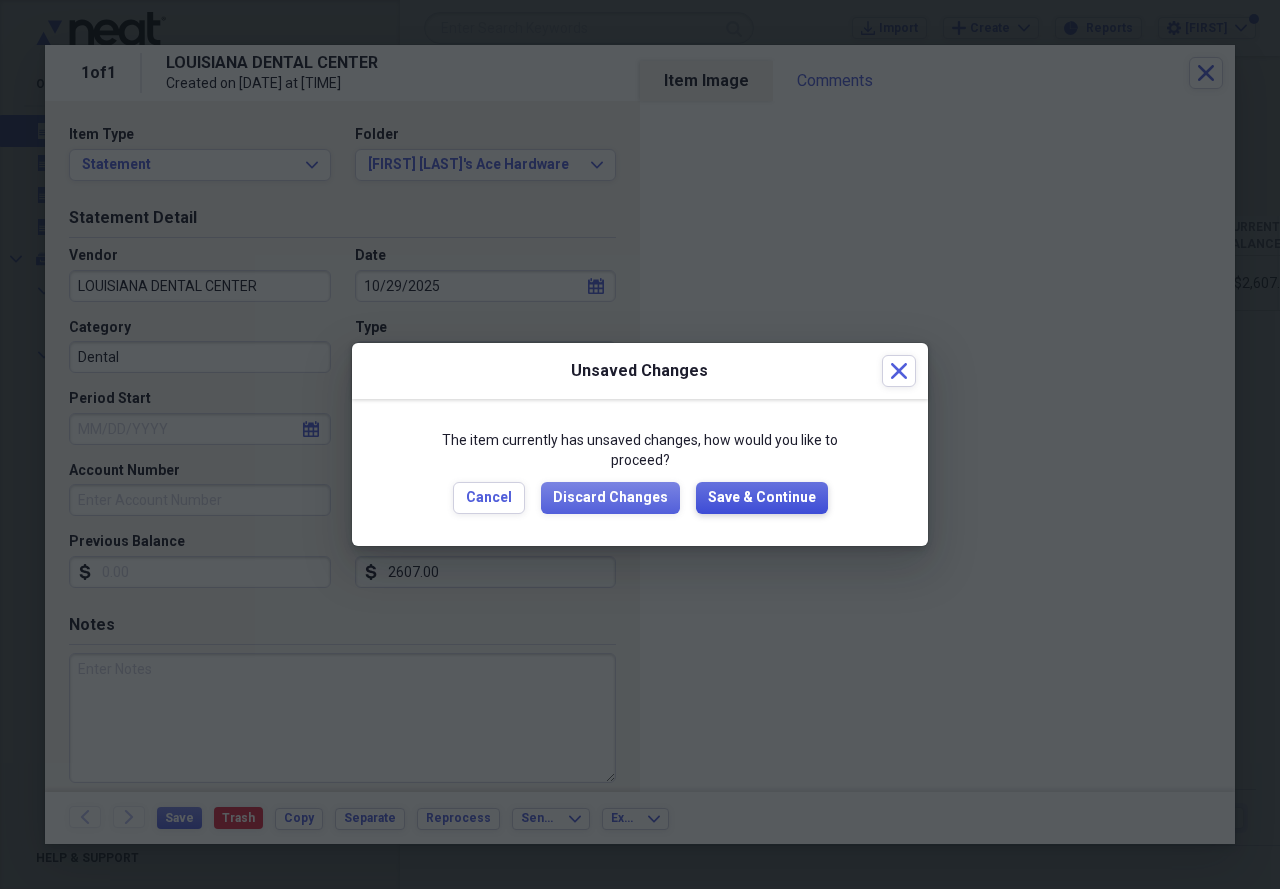 click on "Save & Continue" at bounding box center (762, 498) 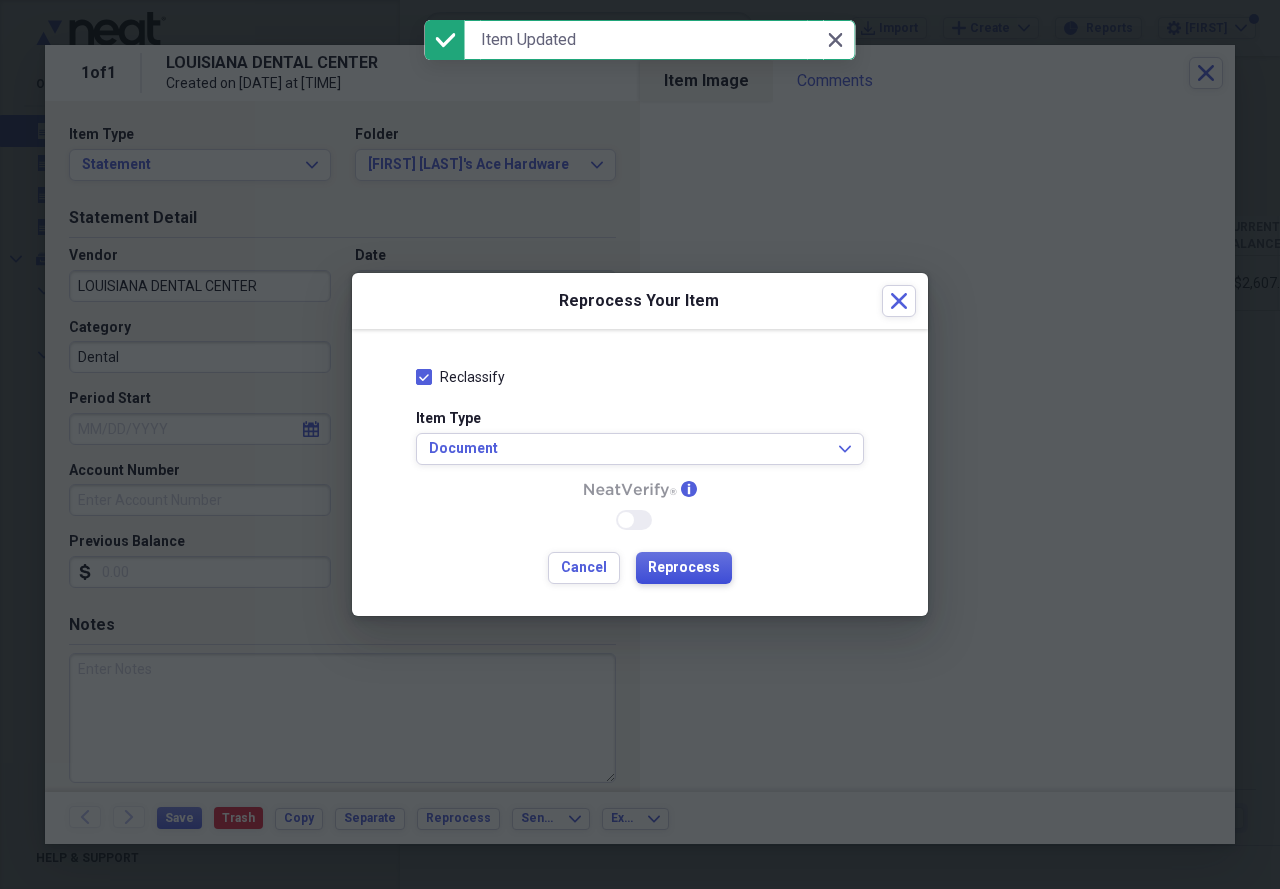 click on "Reprocess" at bounding box center [684, 568] 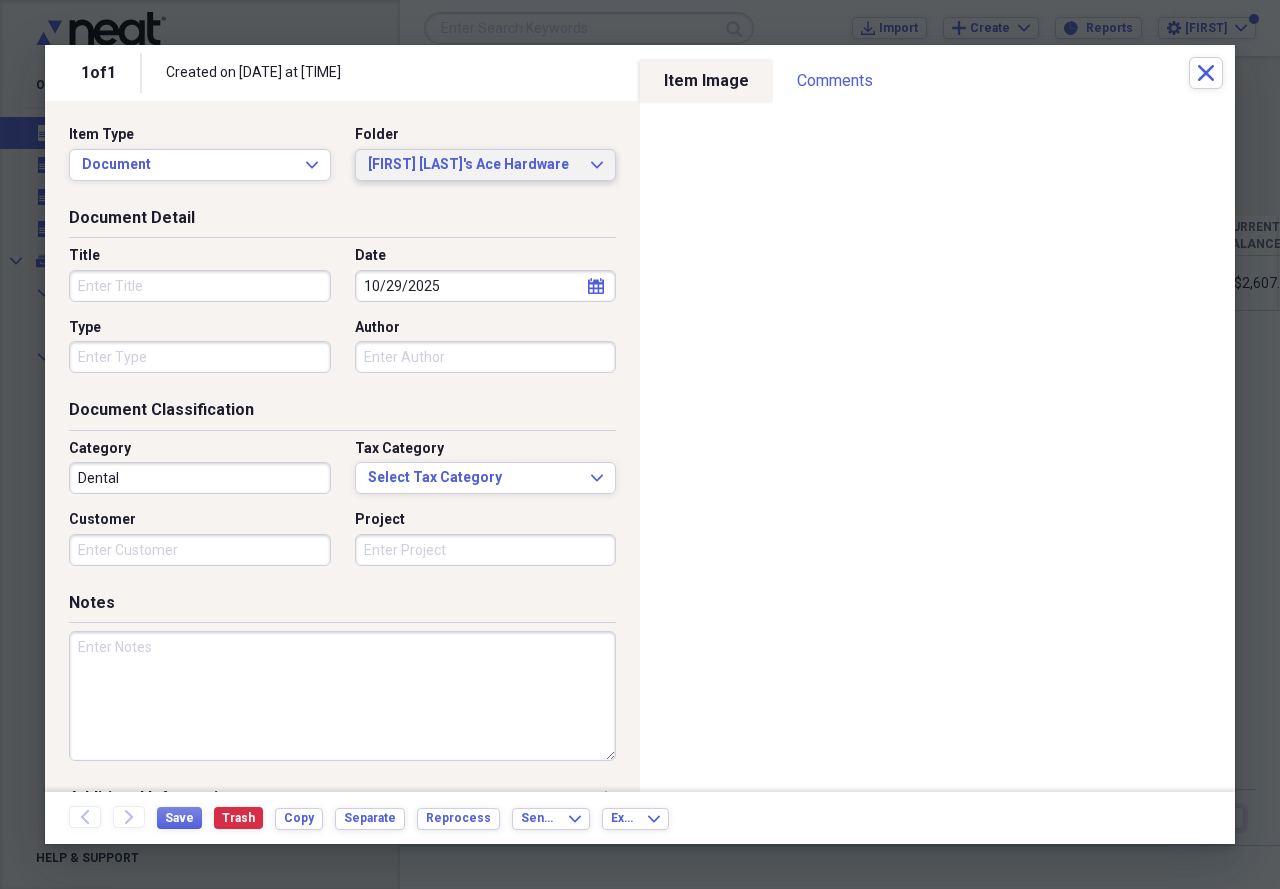 click on "Expand" 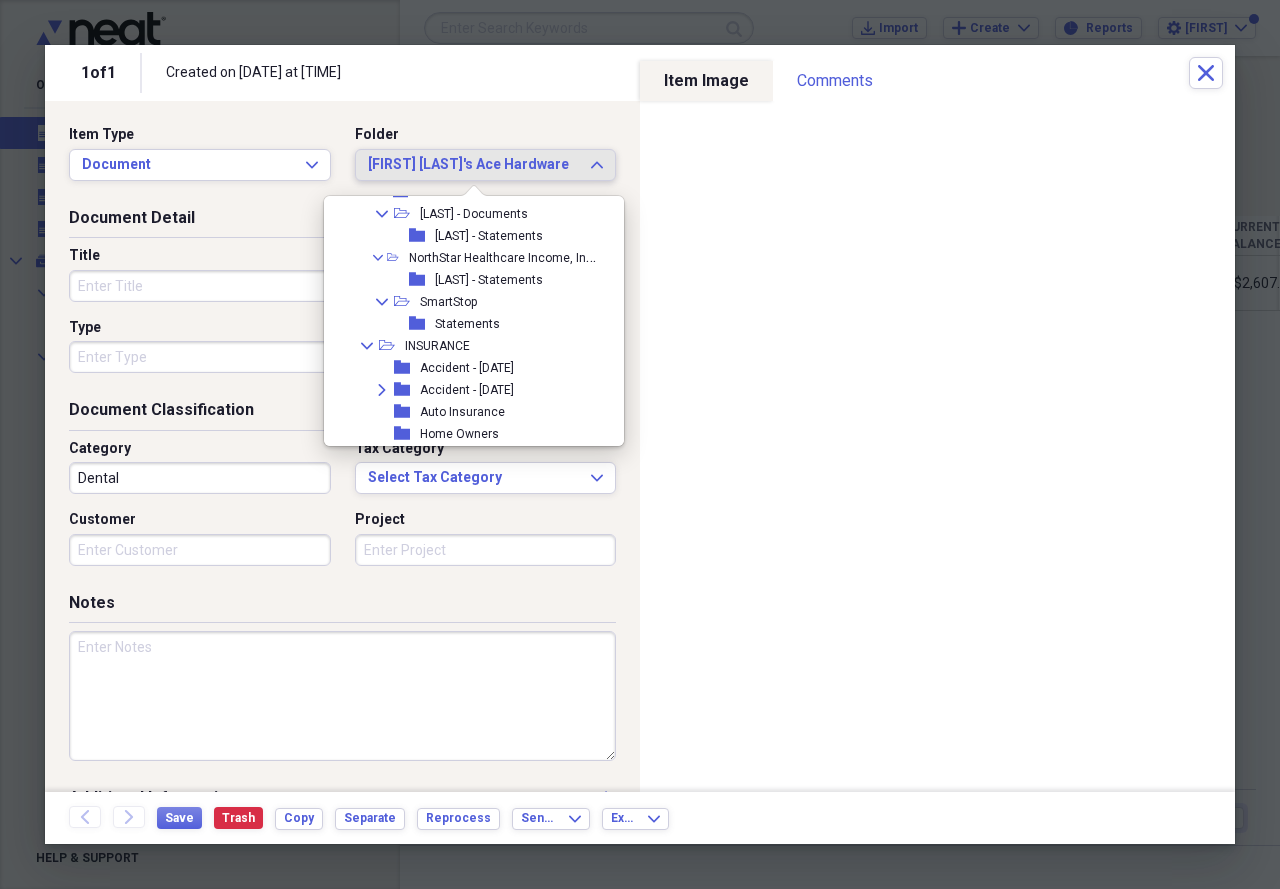 scroll, scrollTop: 3635, scrollLeft: 0, axis: vertical 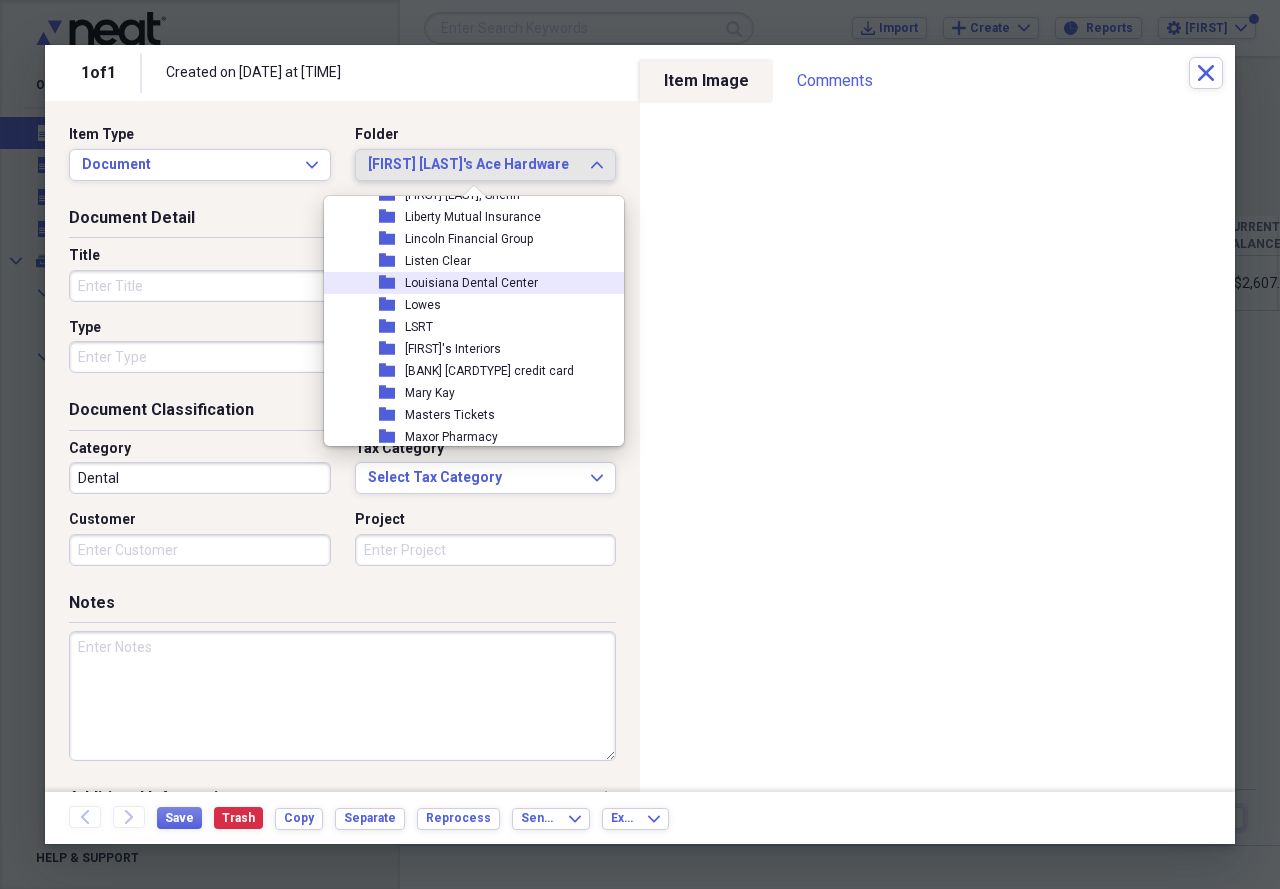 click on "Louisiana Dental Center" at bounding box center (471, 283) 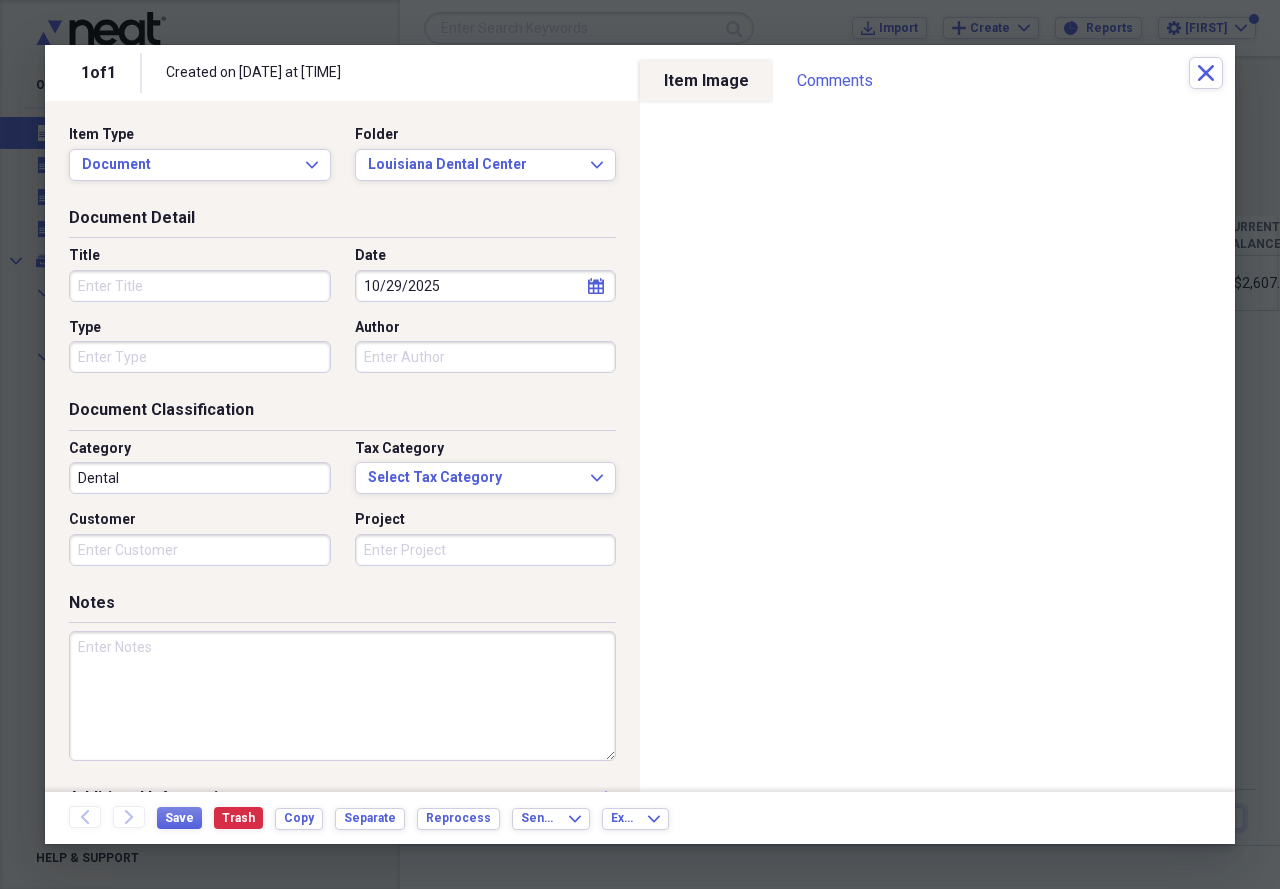 click on "Title" at bounding box center [200, 286] 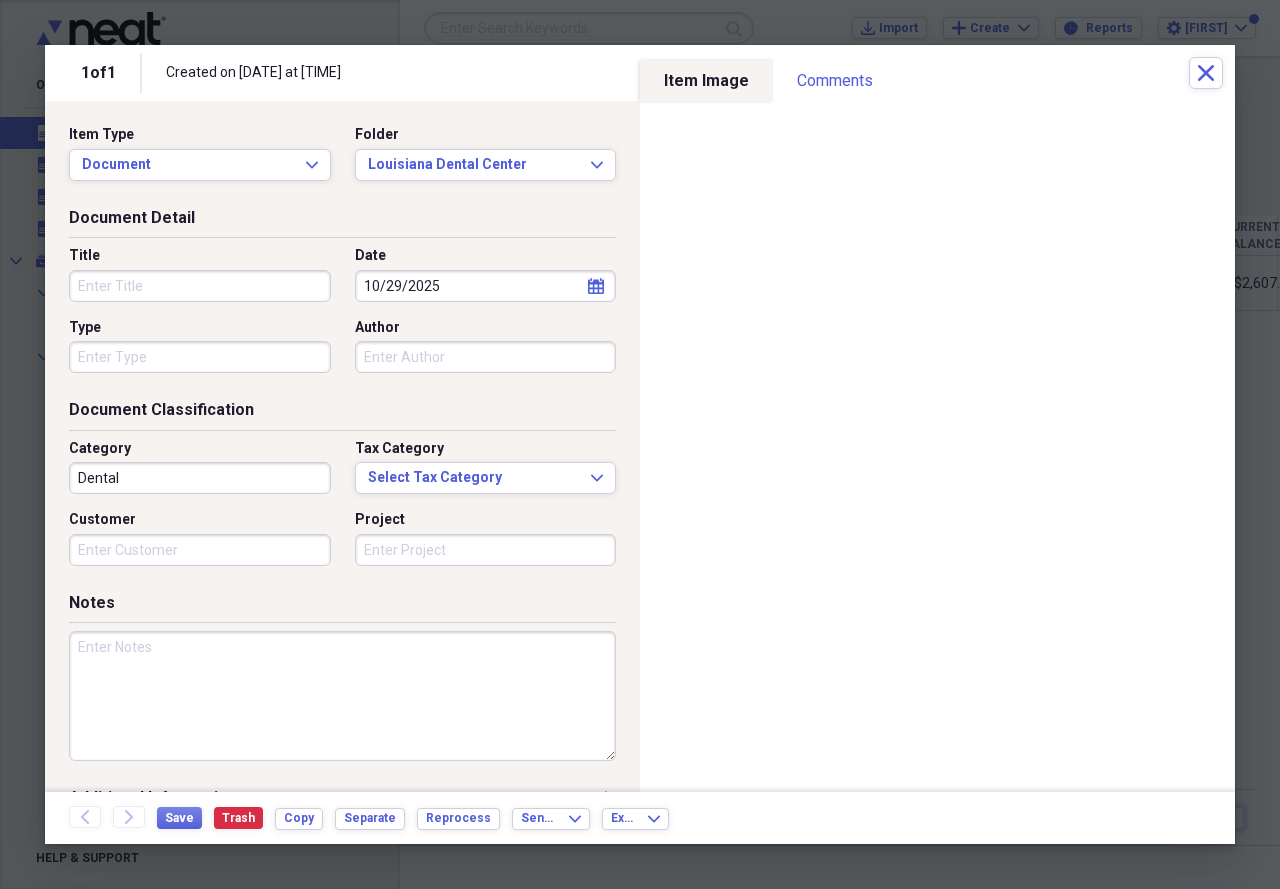 click on "calendar" 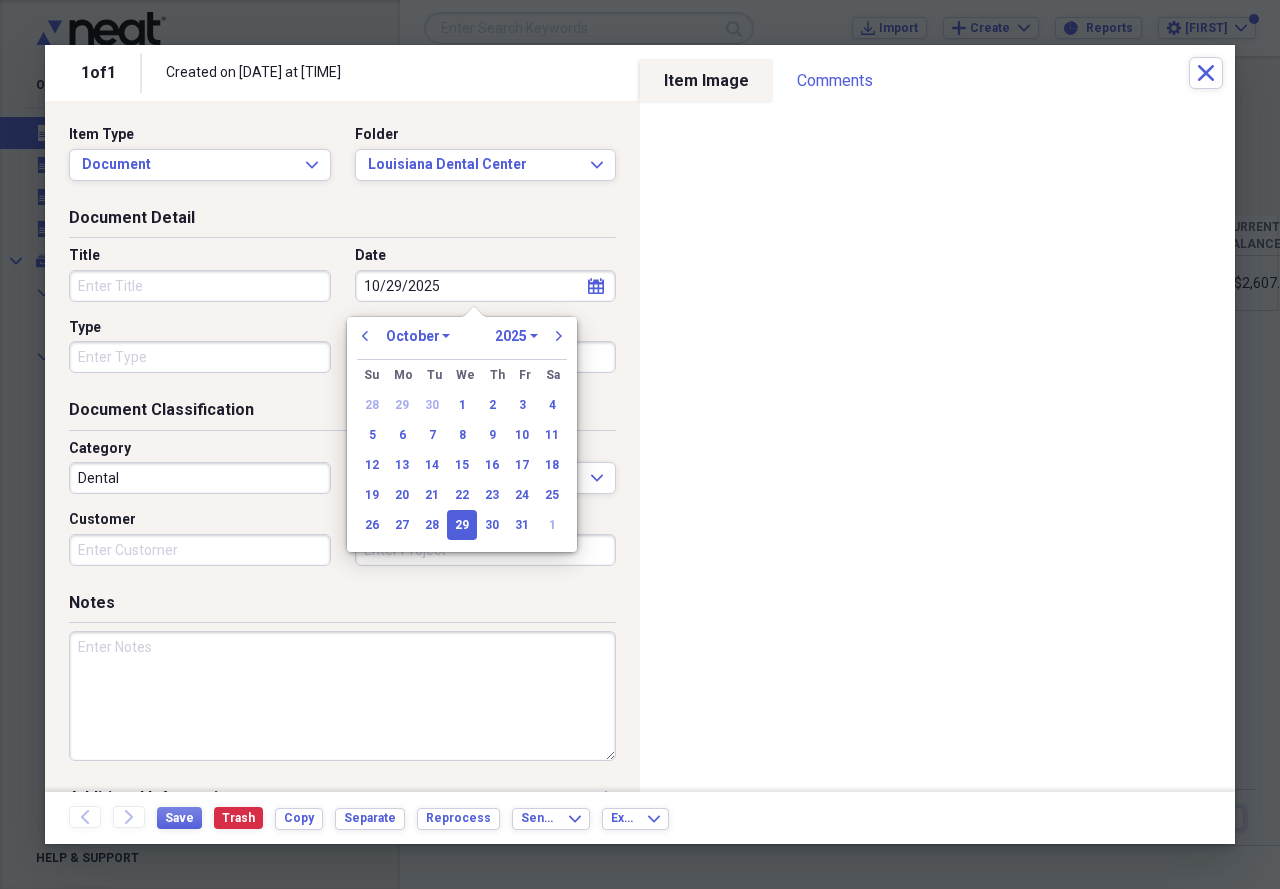 click on "January February March April May June July August September October November December" at bounding box center (418, 336) 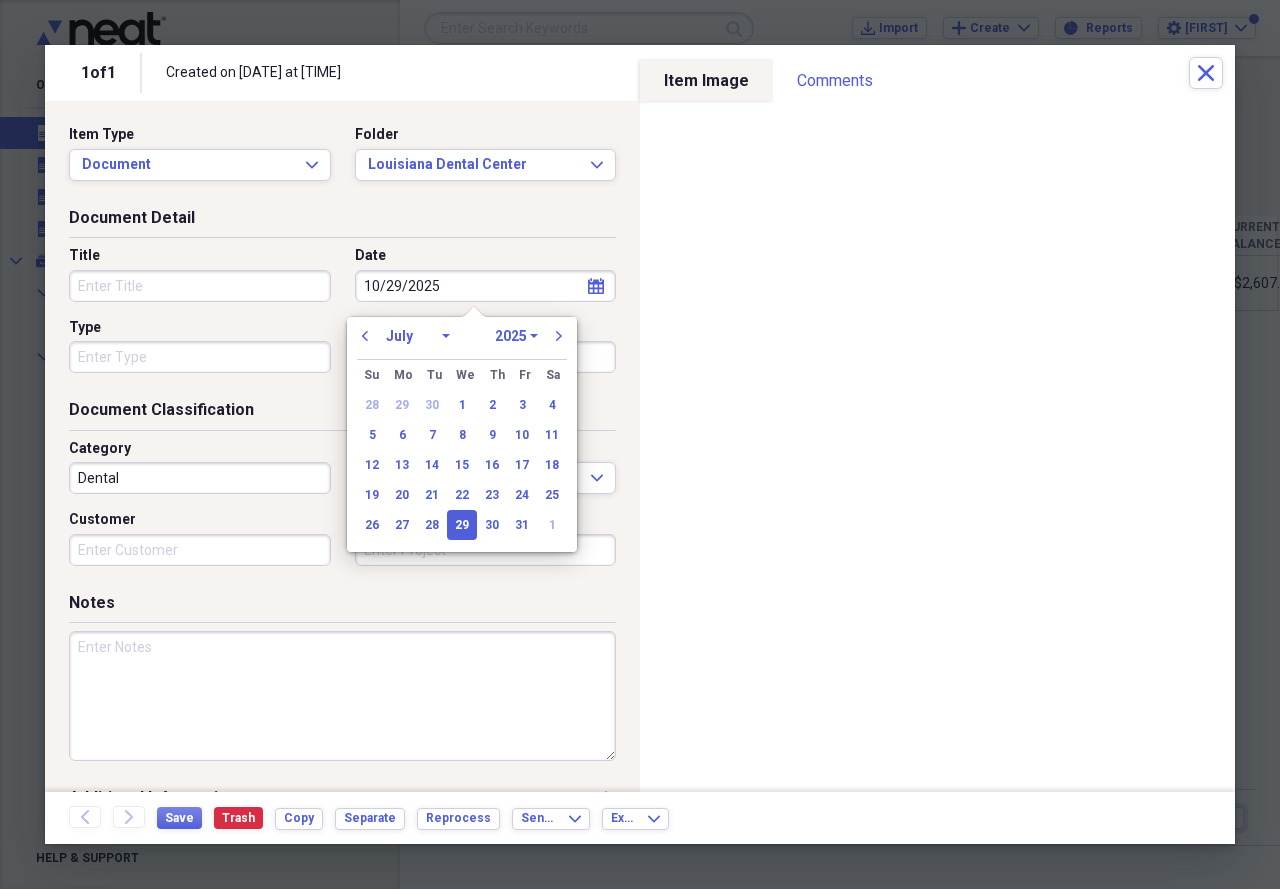 click on "January February March April May June July August September October November December" at bounding box center (418, 336) 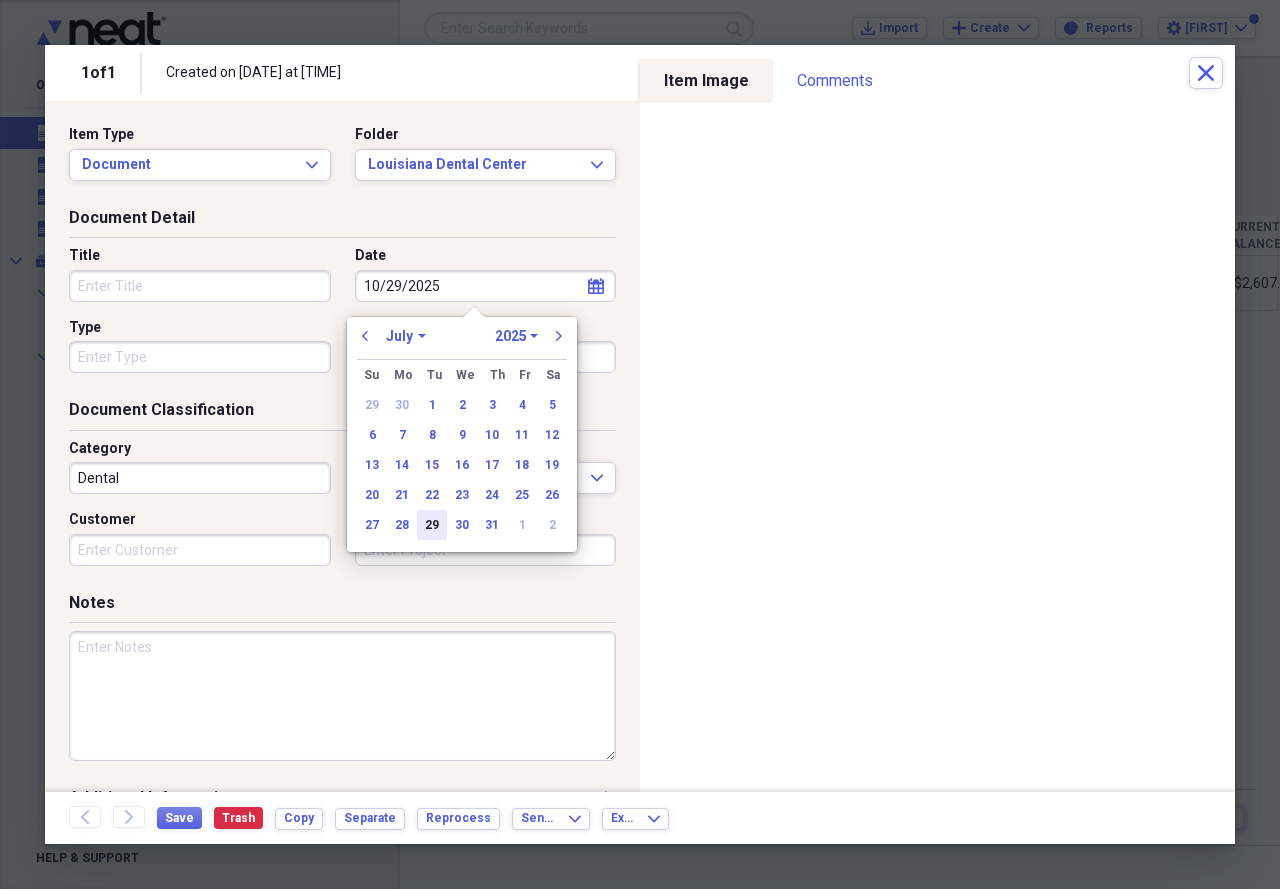 click on "29" at bounding box center [432, 525] 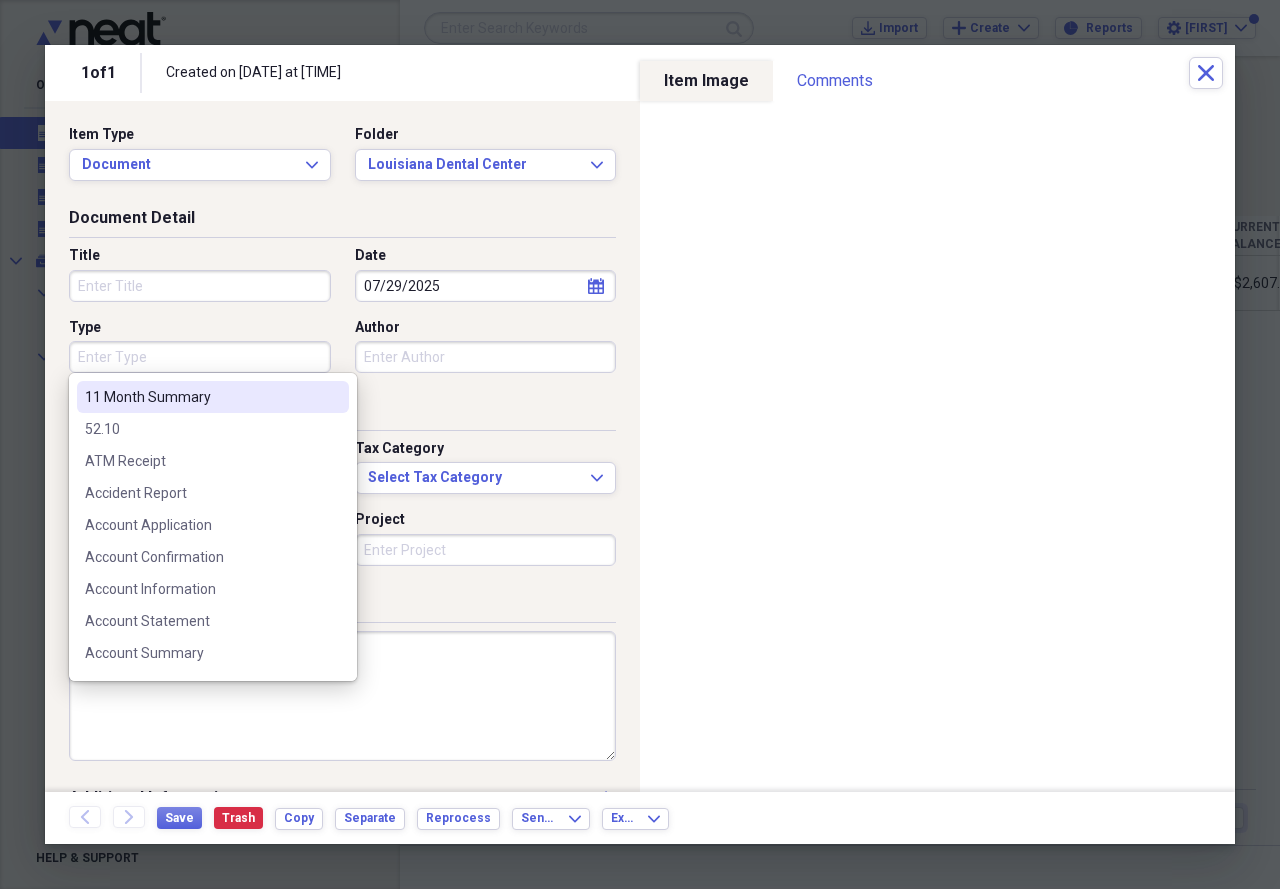 click on "Type" at bounding box center [200, 357] 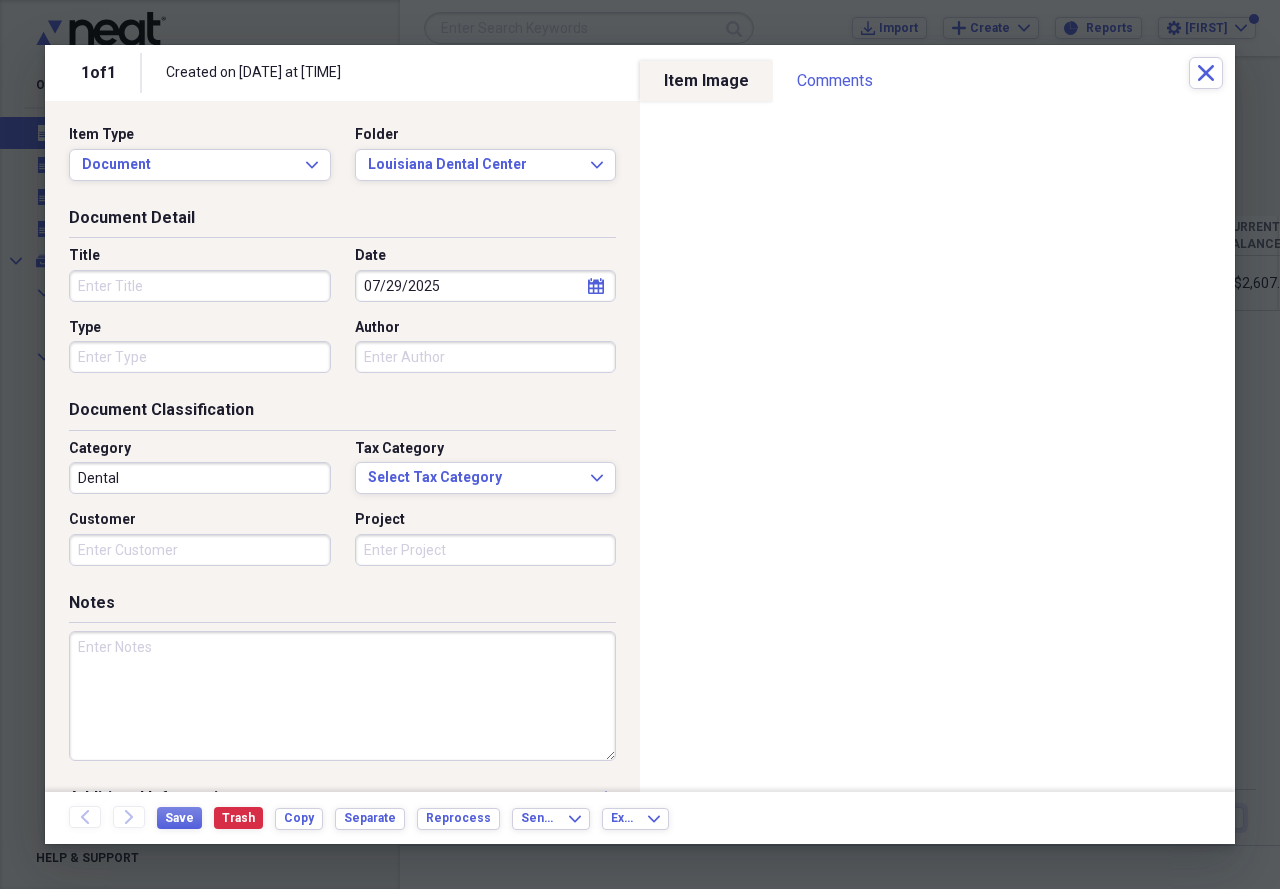 click on "Title Date [DATE] calendar Calendar Type Author" at bounding box center (342, 317) 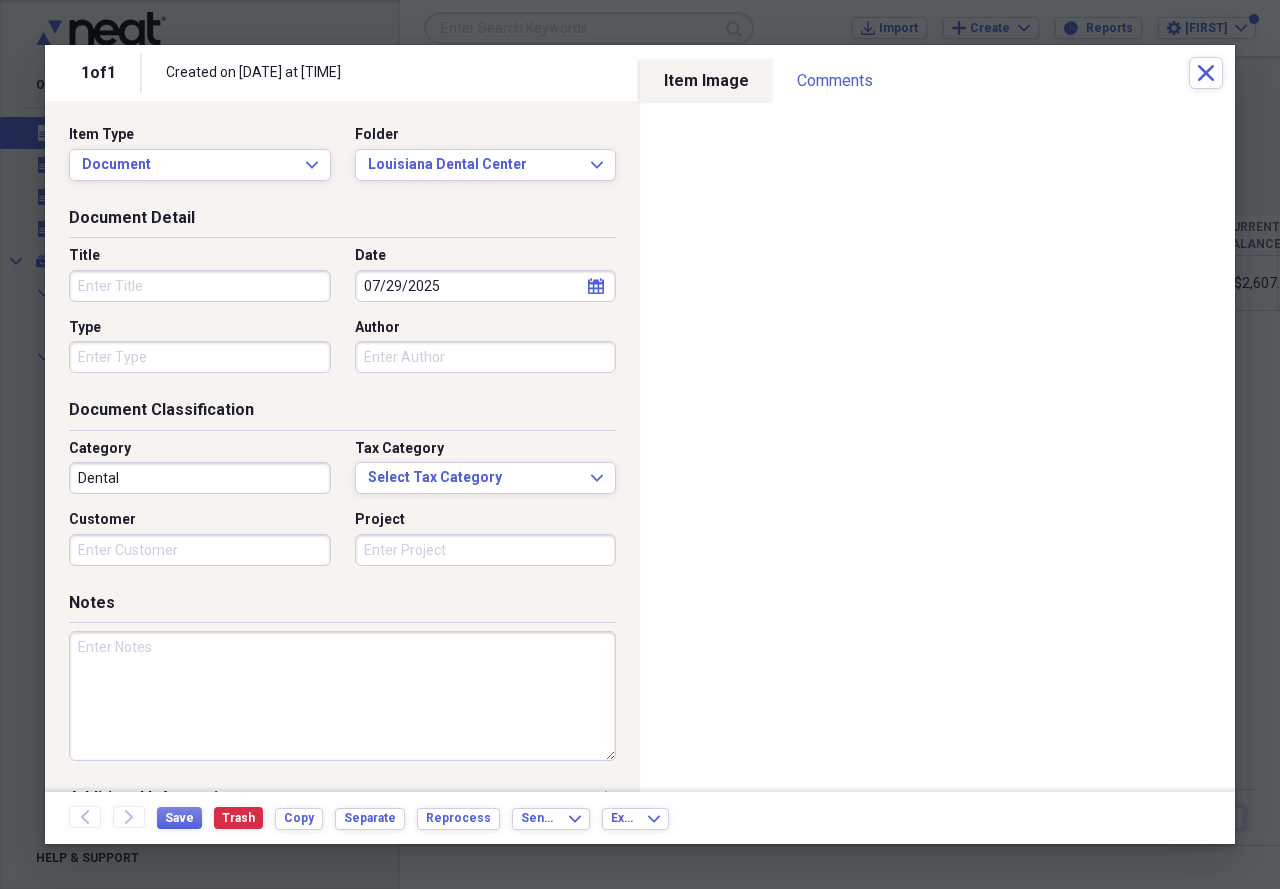 click at bounding box center [342, 696] 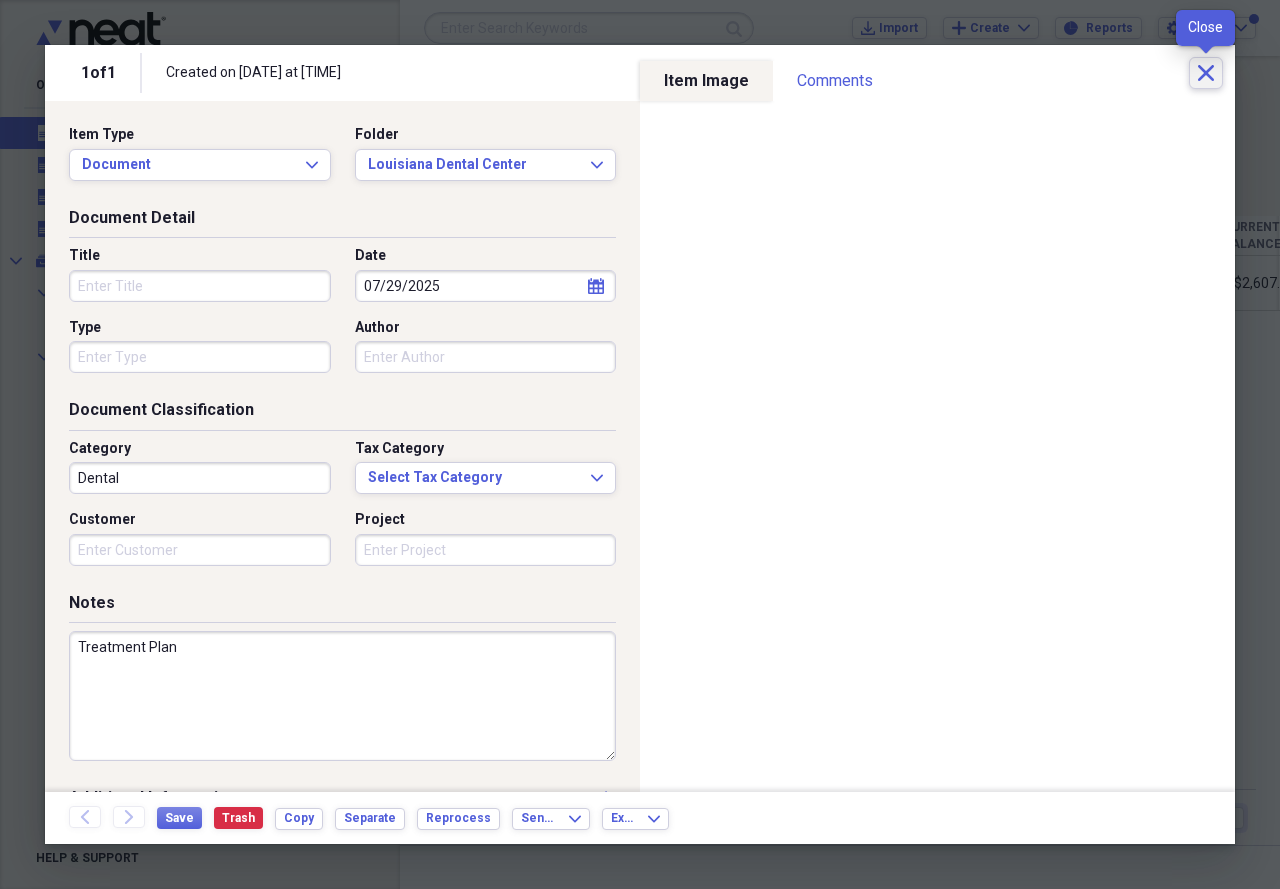 type on "Treatment Plan" 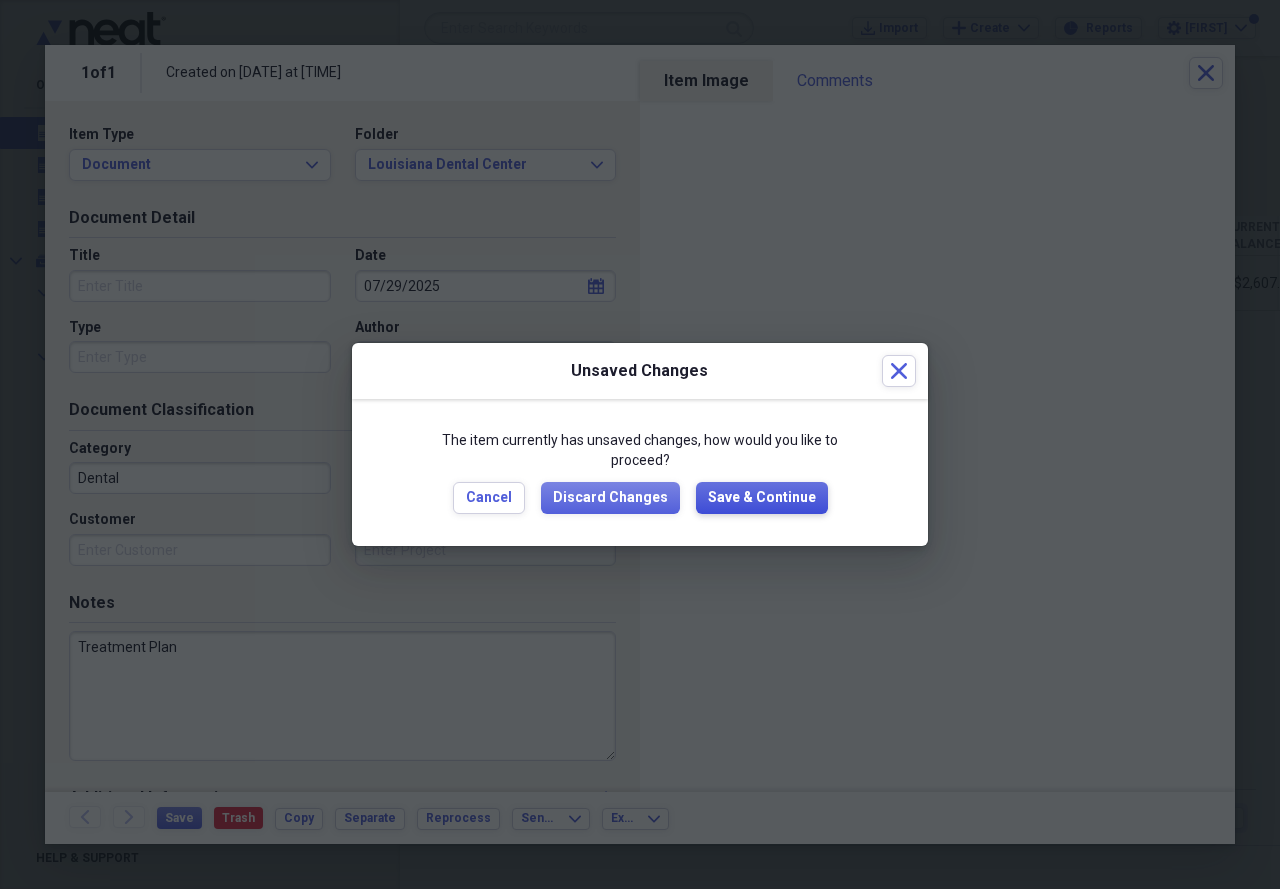 click on "Save & Continue" at bounding box center [762, 498] 